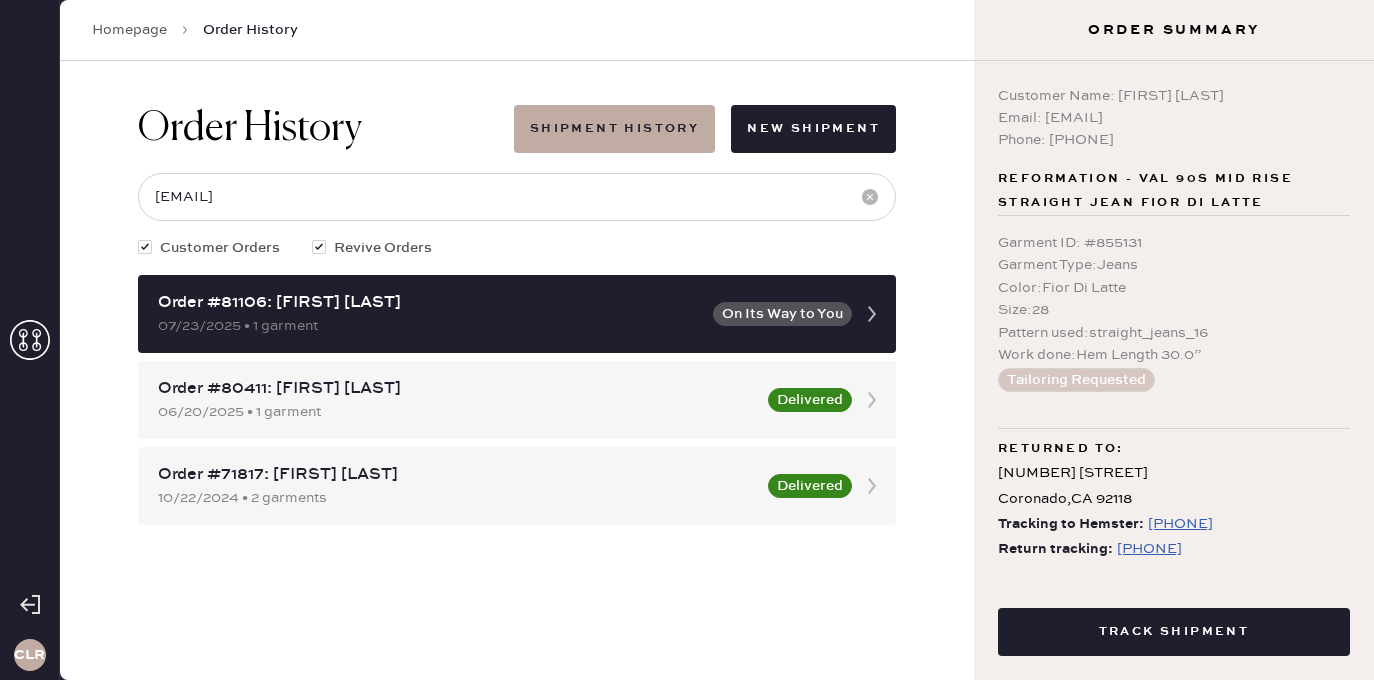 scroll, scrollTop: 0, scrollLeft: 0, axis: both 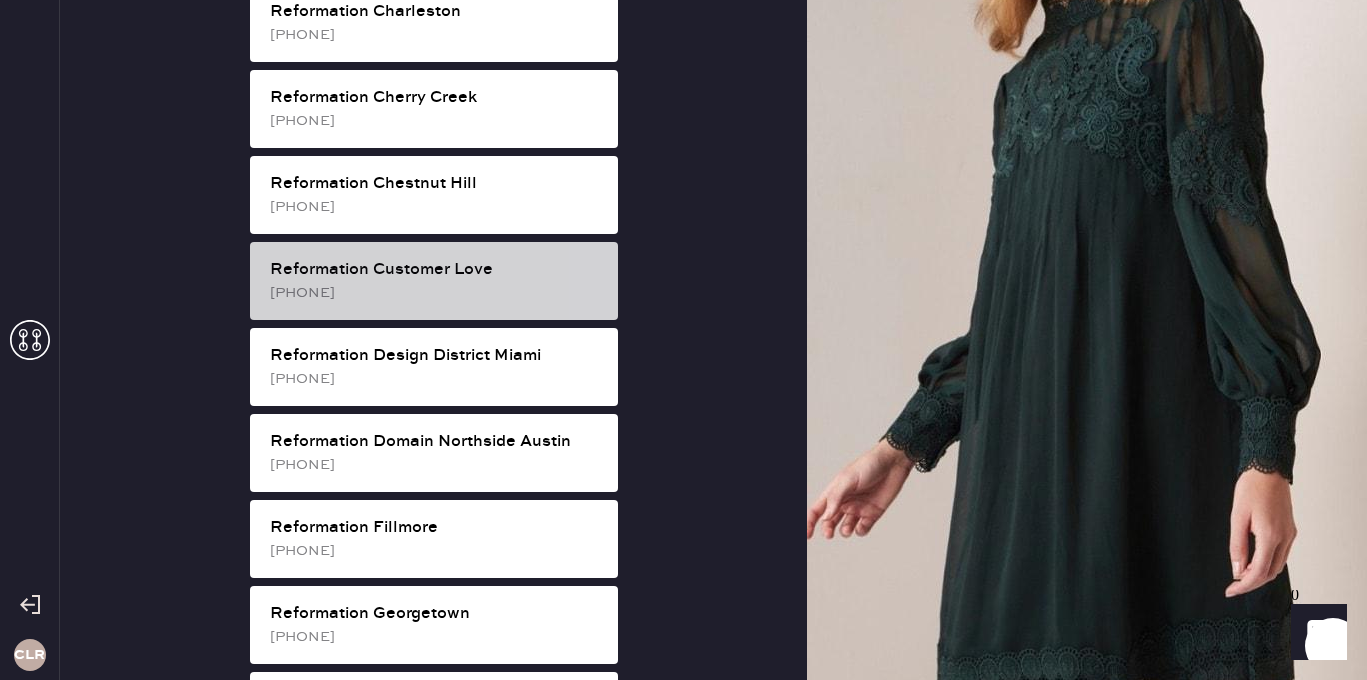 click on "[PHONE]" at bounding box center (436, 293) 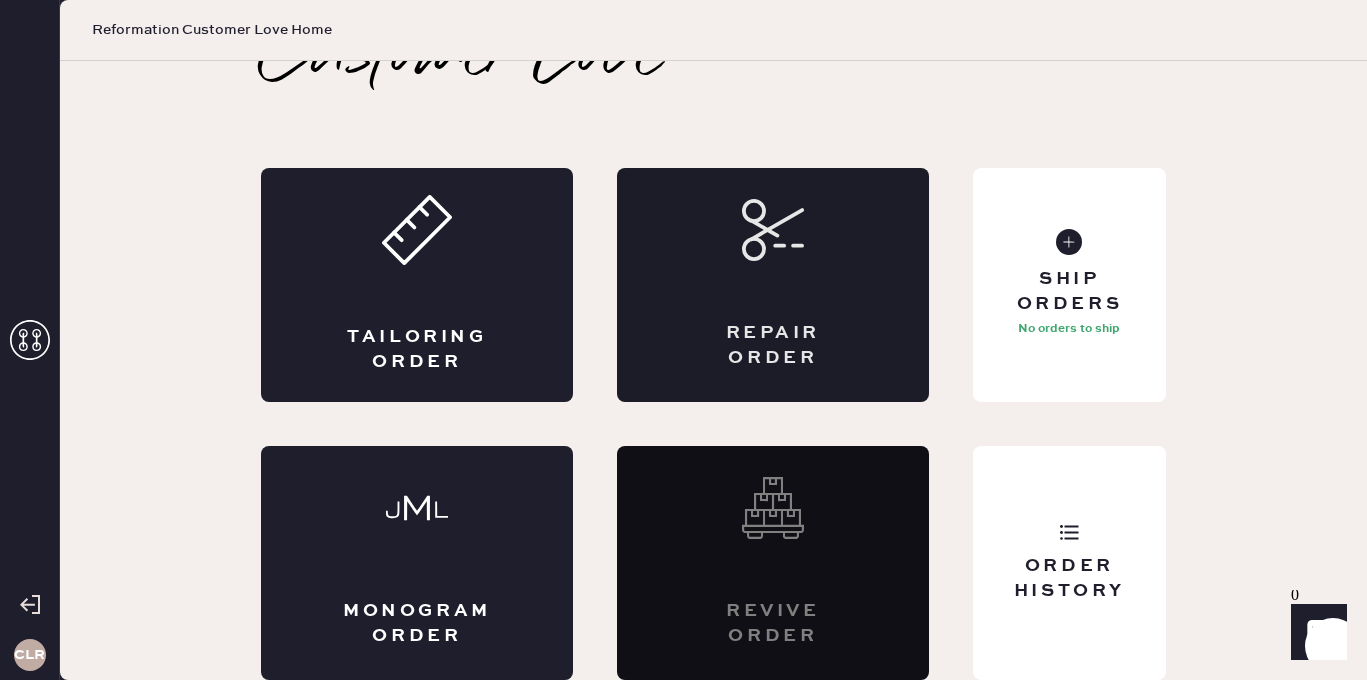 click on "Repair Order" at bounding box center (773, 285) 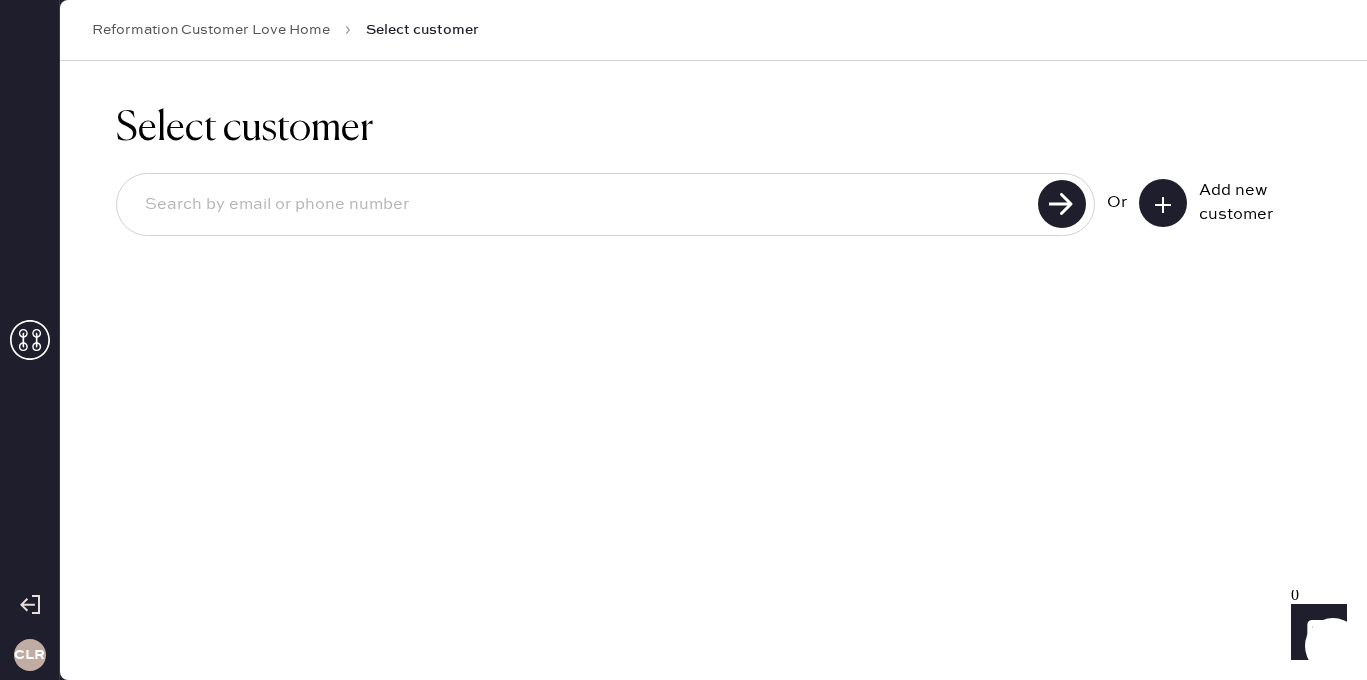 click at bounding box center (1163, 203) 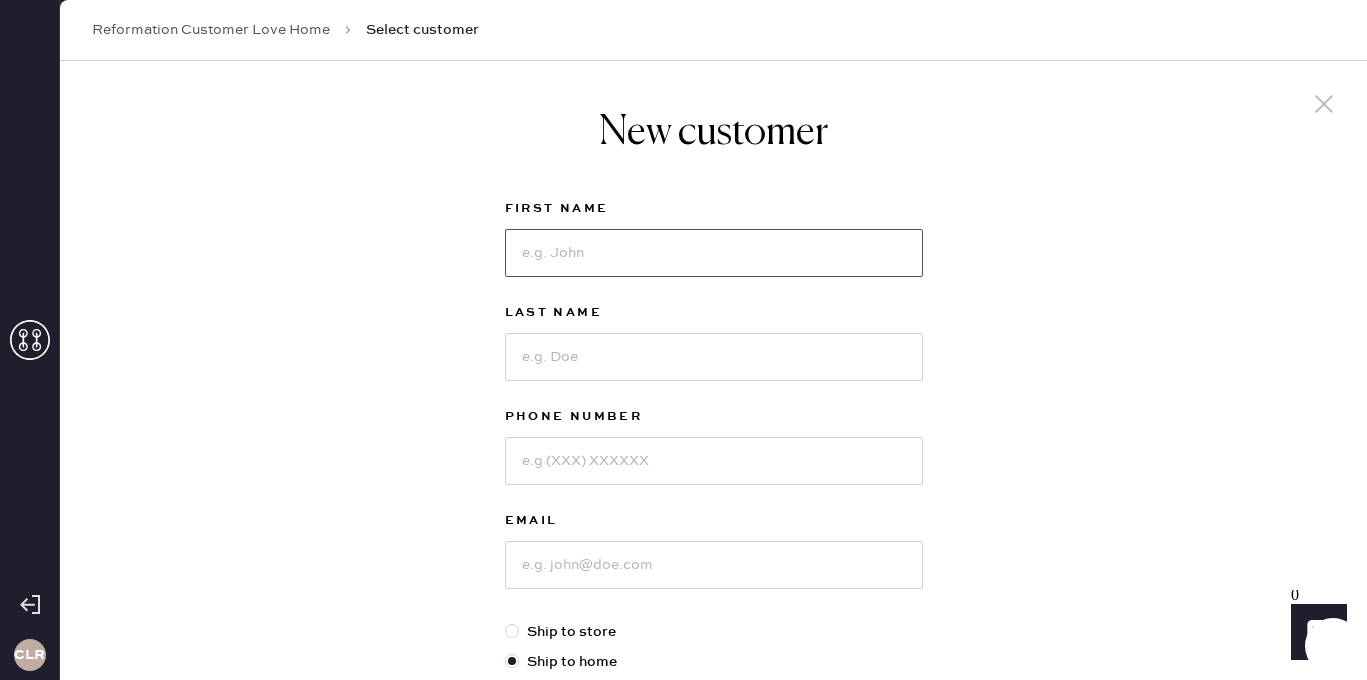 click at bounding box center (714, 253) 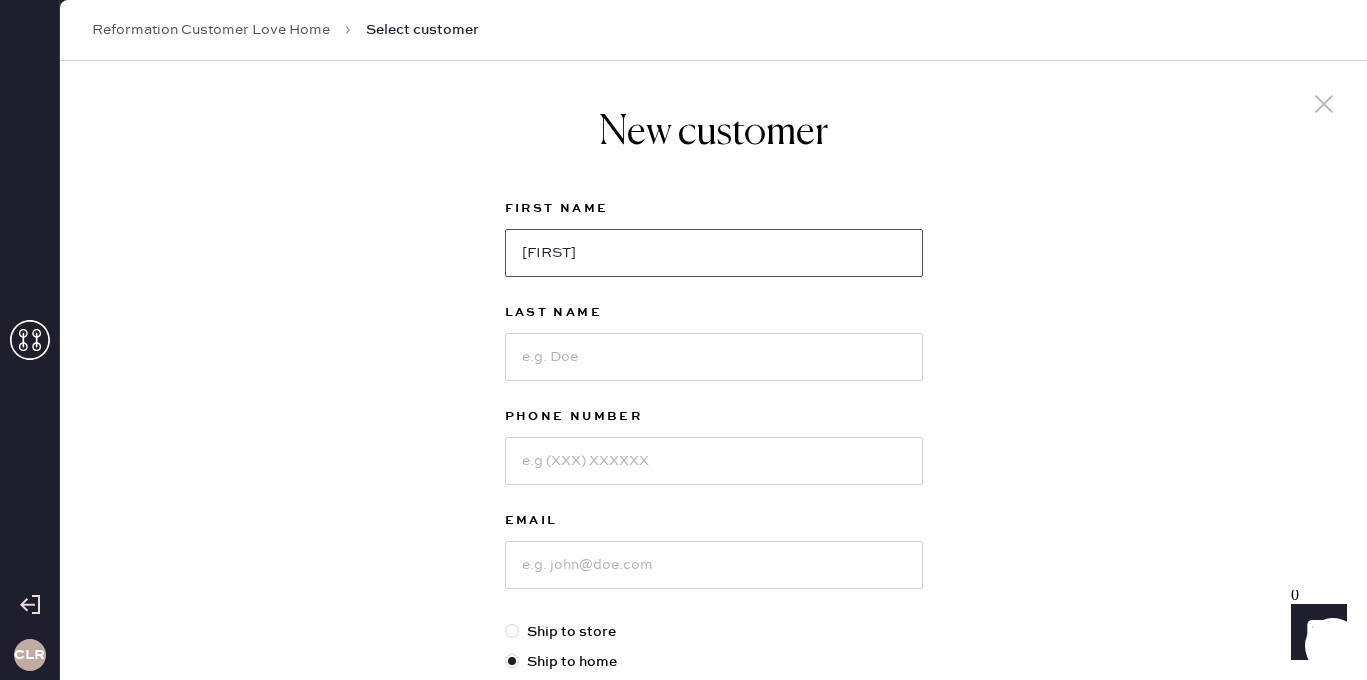 type on "[FIRST]" 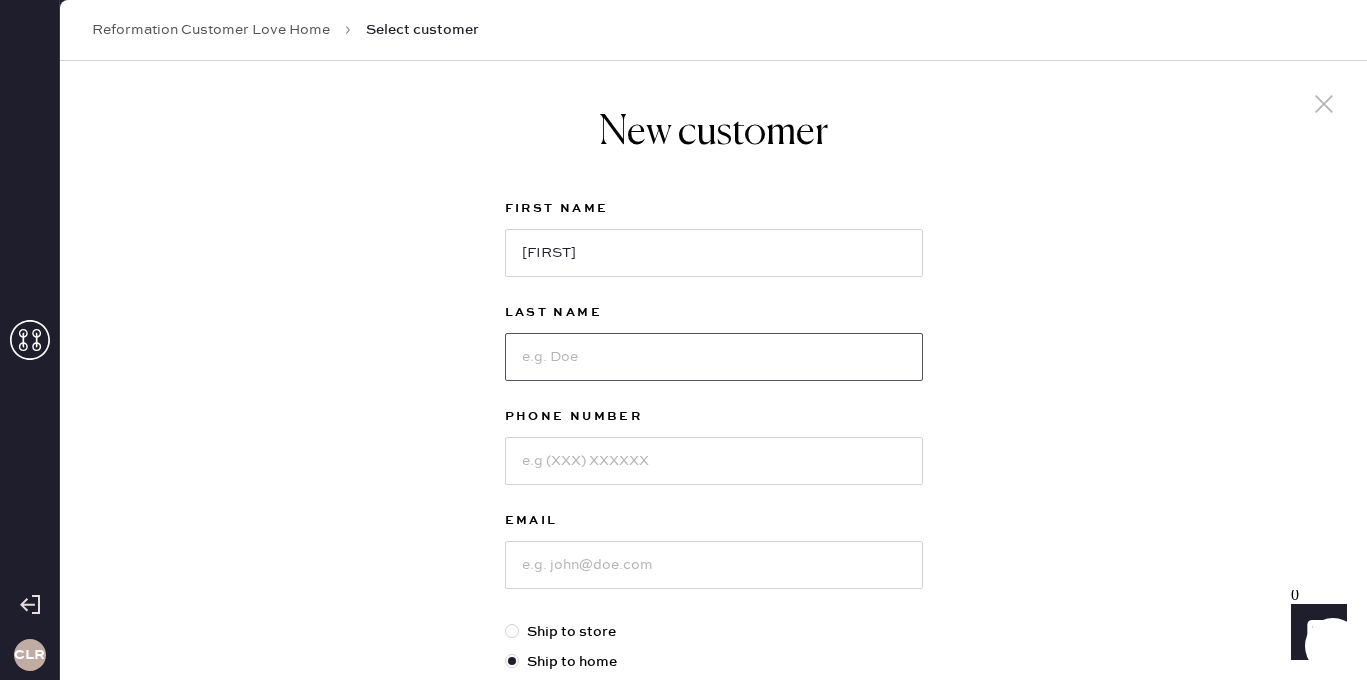 click at bounding box center (714, 357) 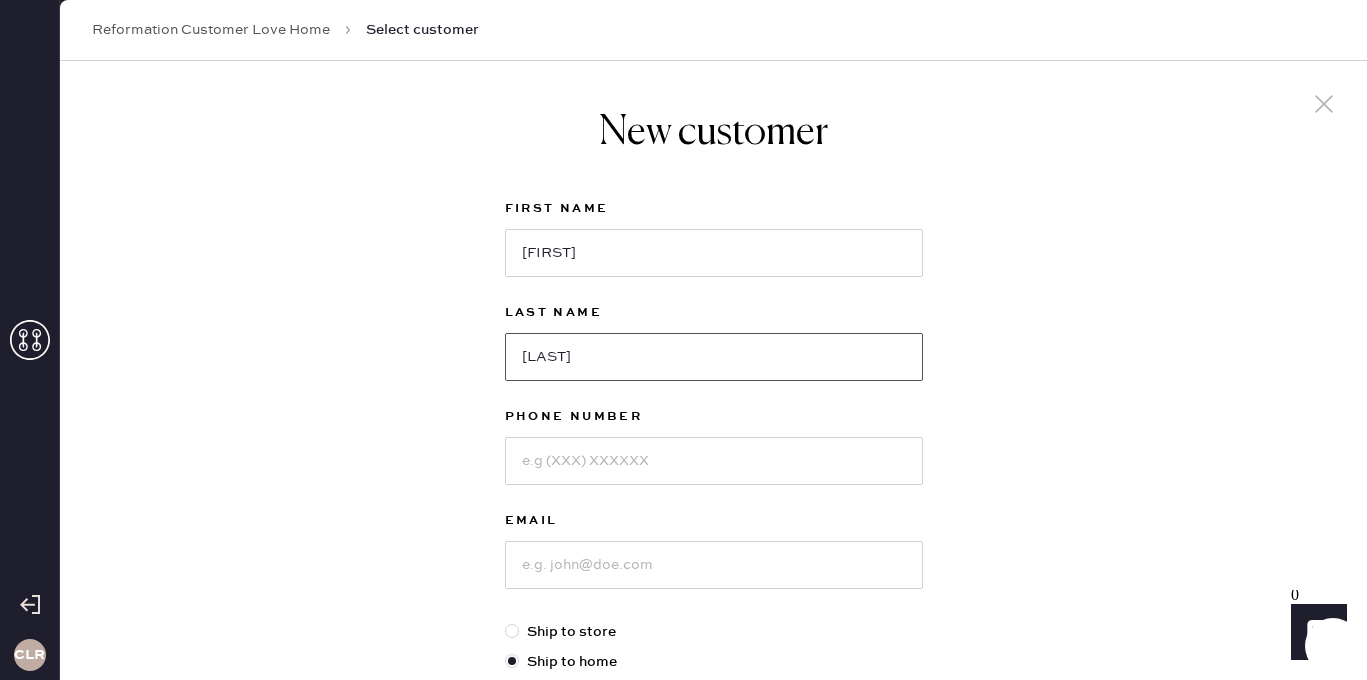 type on "[LAST]" 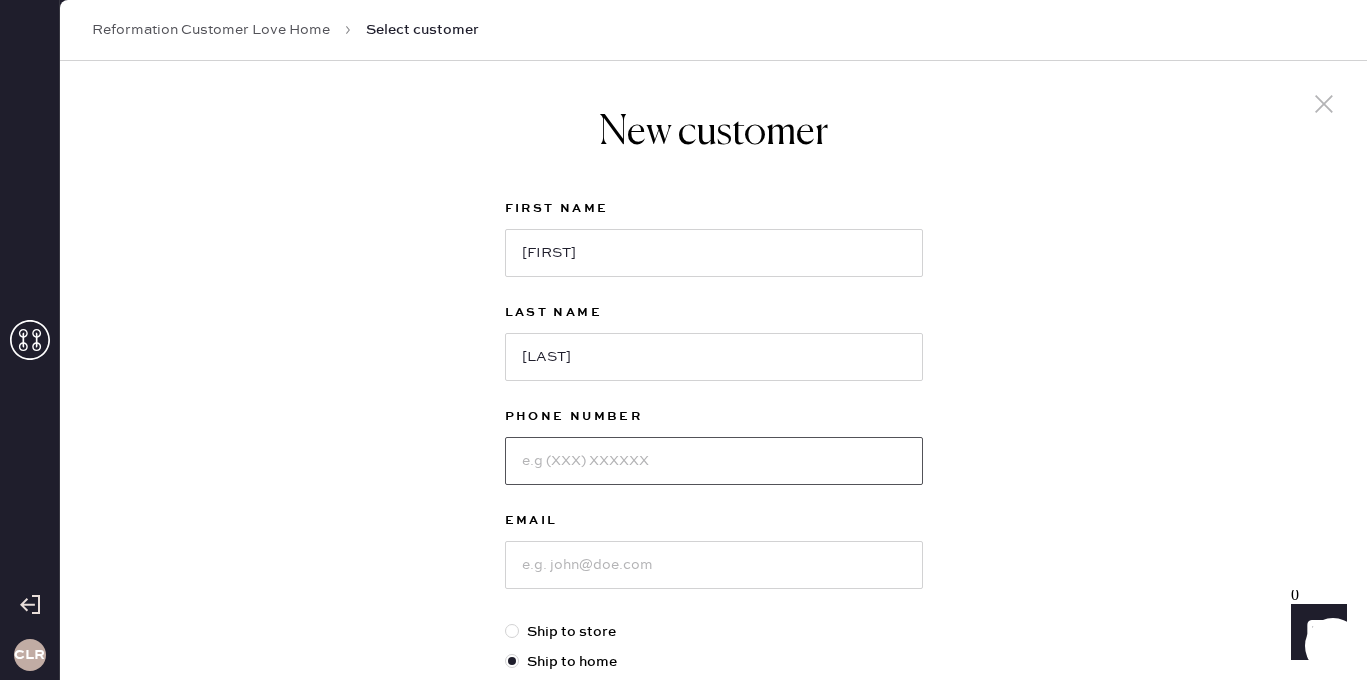 click at bounding box center (714, 461) 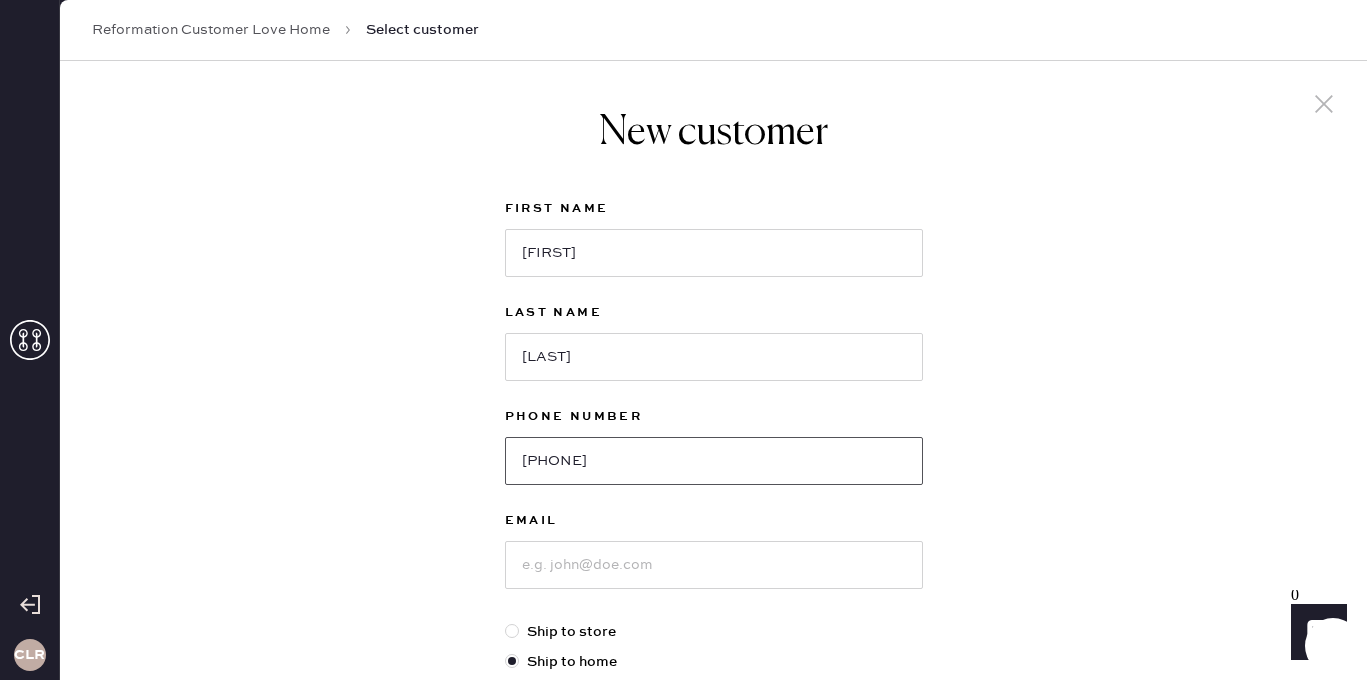 scroll, scrollTop: 140, scrollLeft: 0, axis: vertical 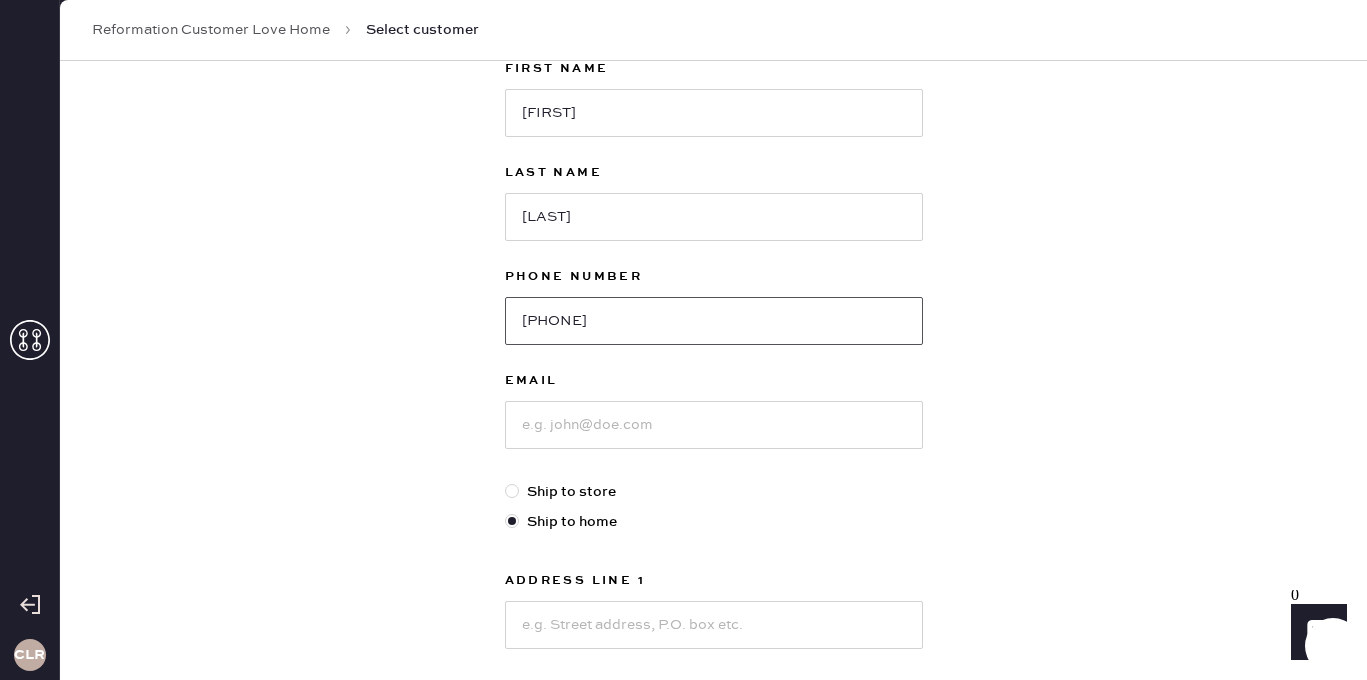 type on "[PHONE]" 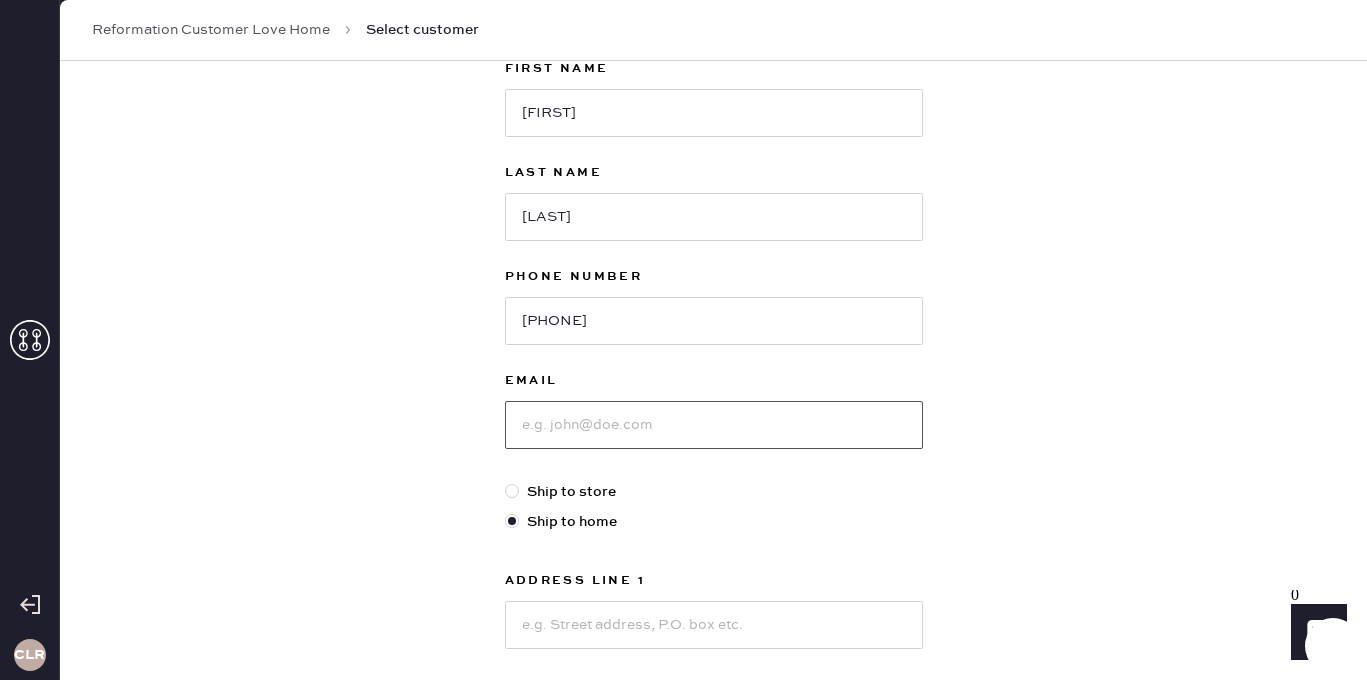click at bounding box center [714, 425] 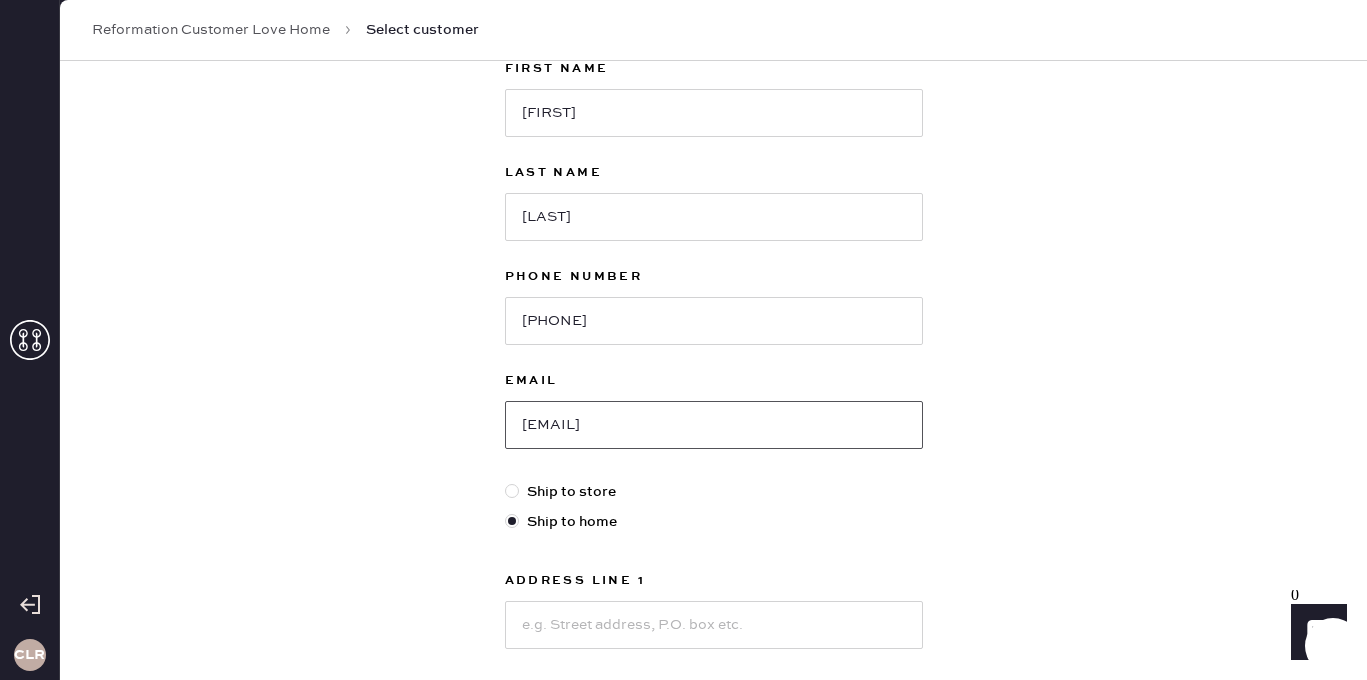 scroll, scrollTop: 387, scrollLeft: 0, axis: vertical 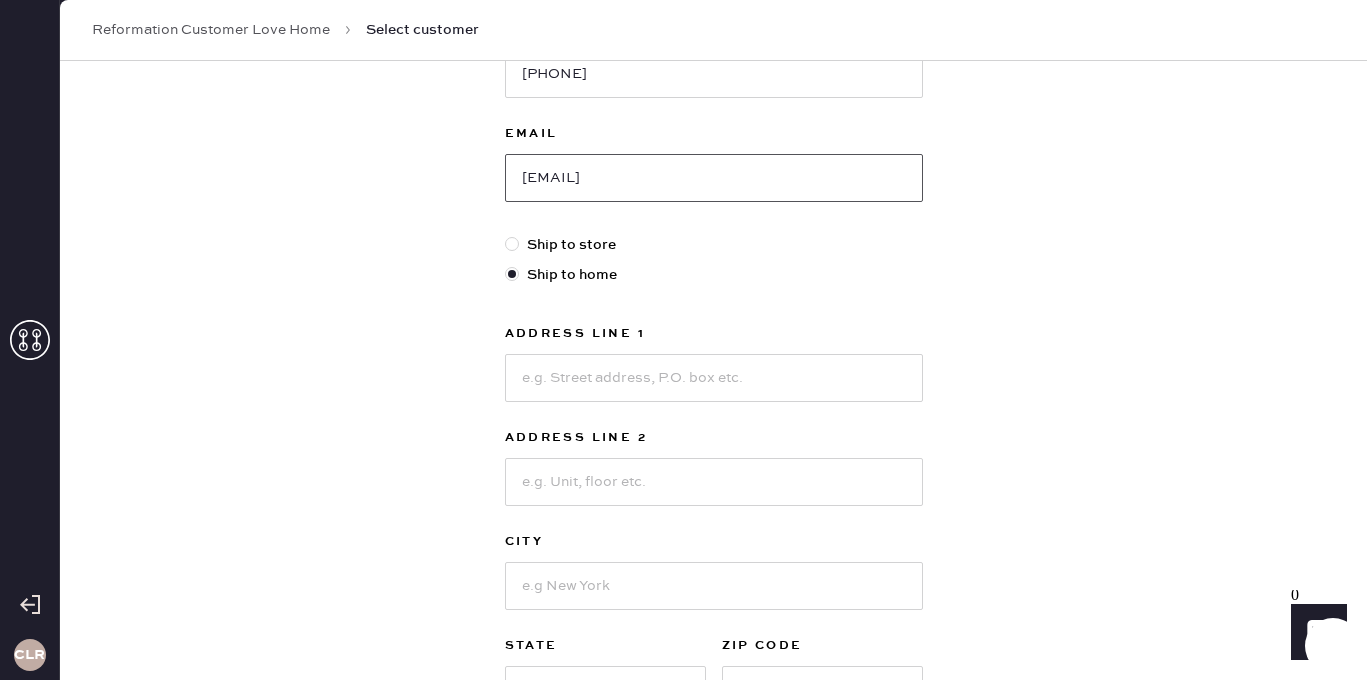 type on "[EMAIL]" 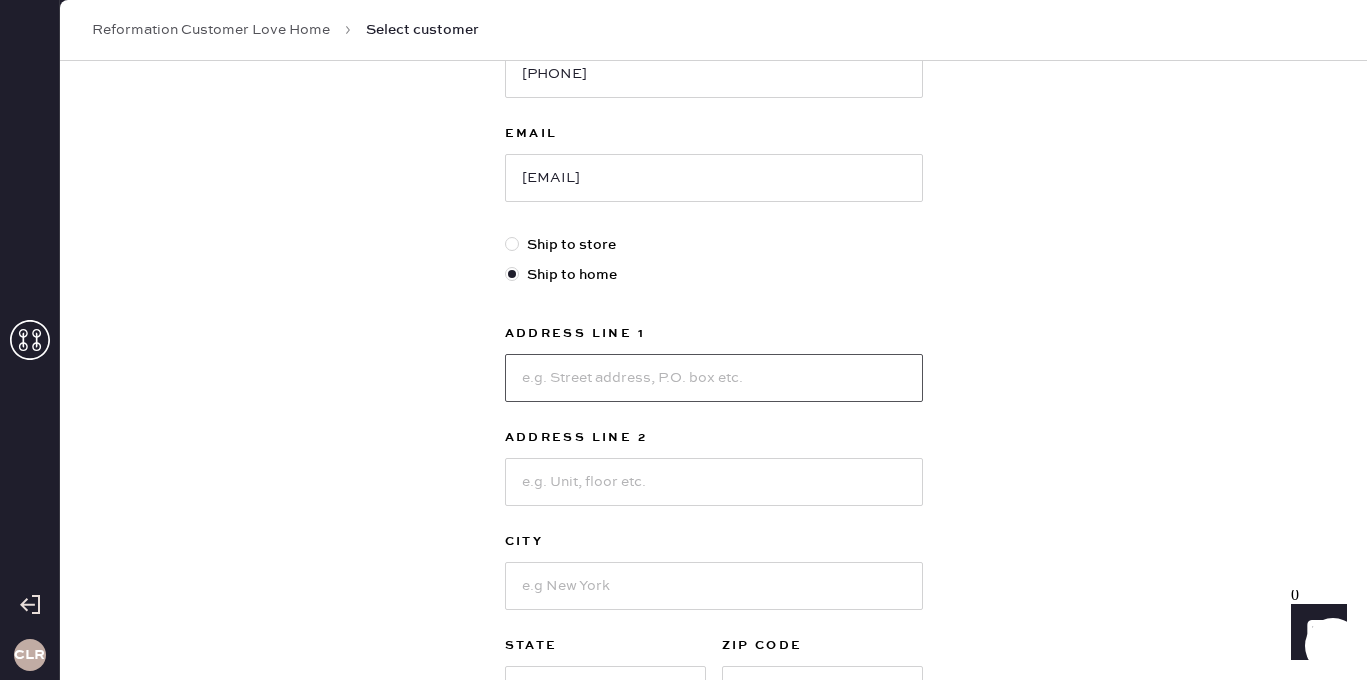 click at bounding box center (714, 378) 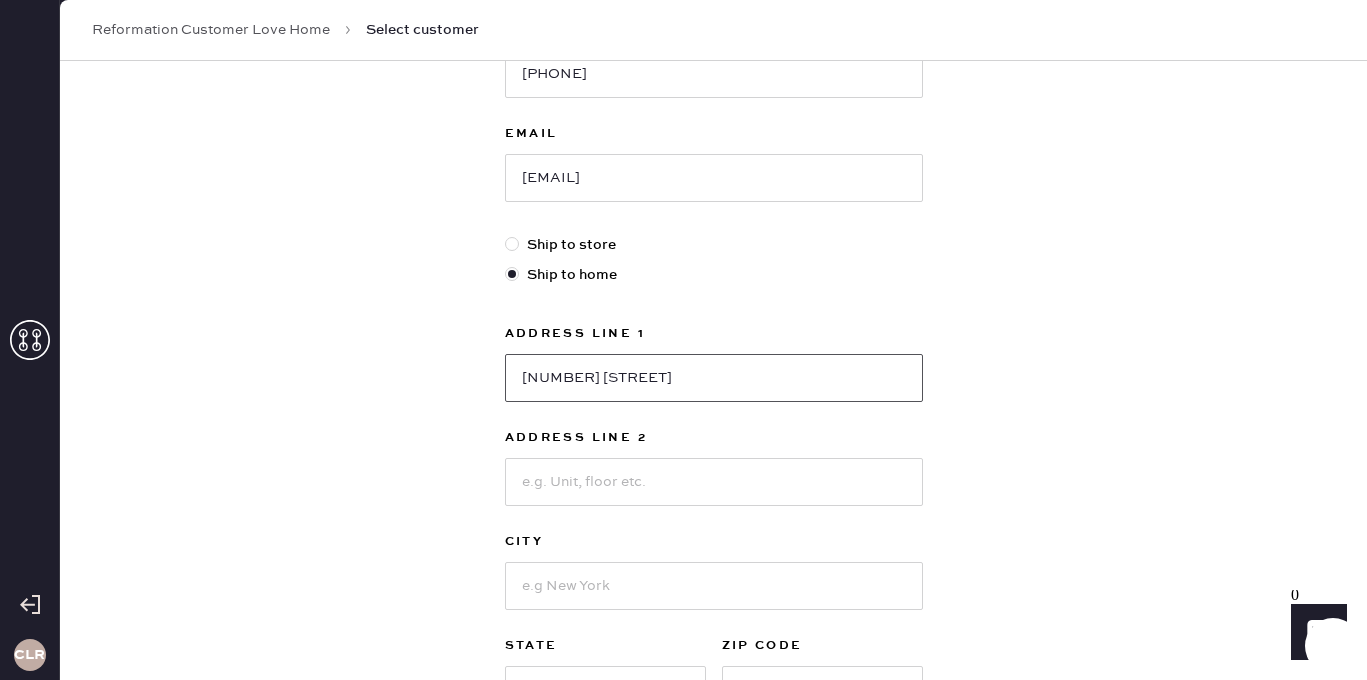 type on "[NUMBER] [STREET]" 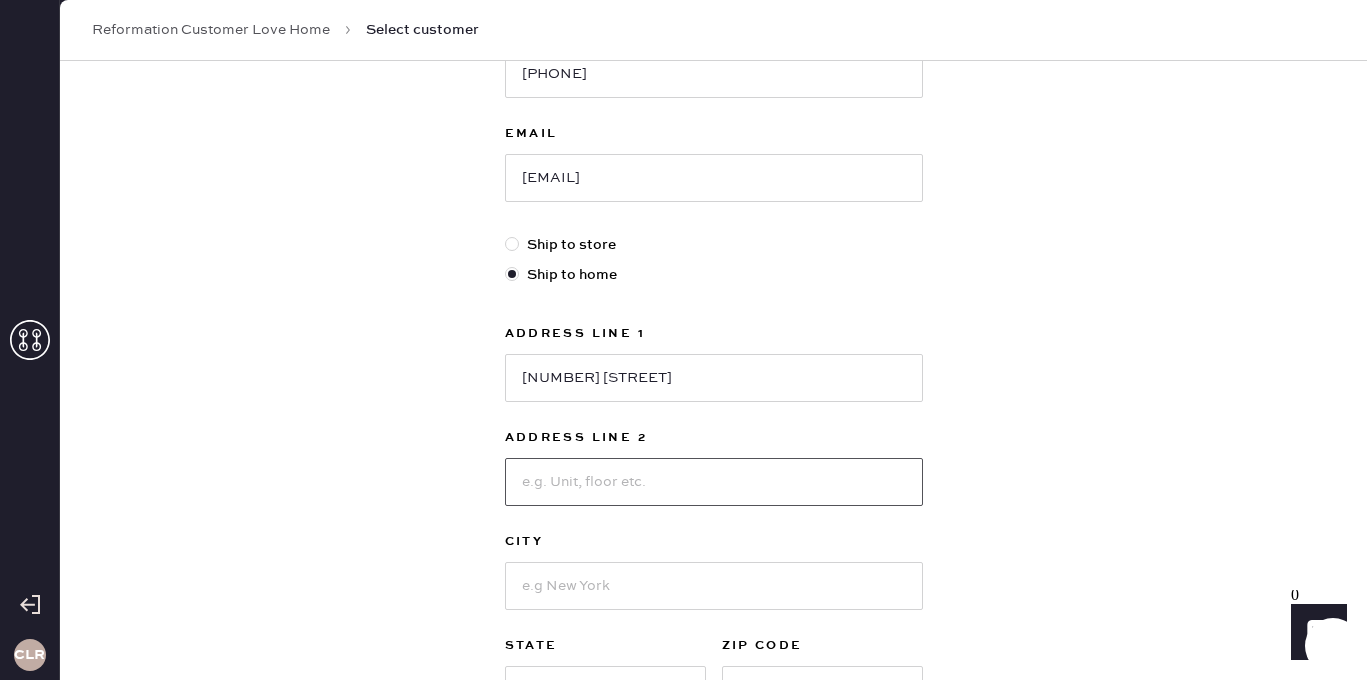 click at bounding box center [714, 482] 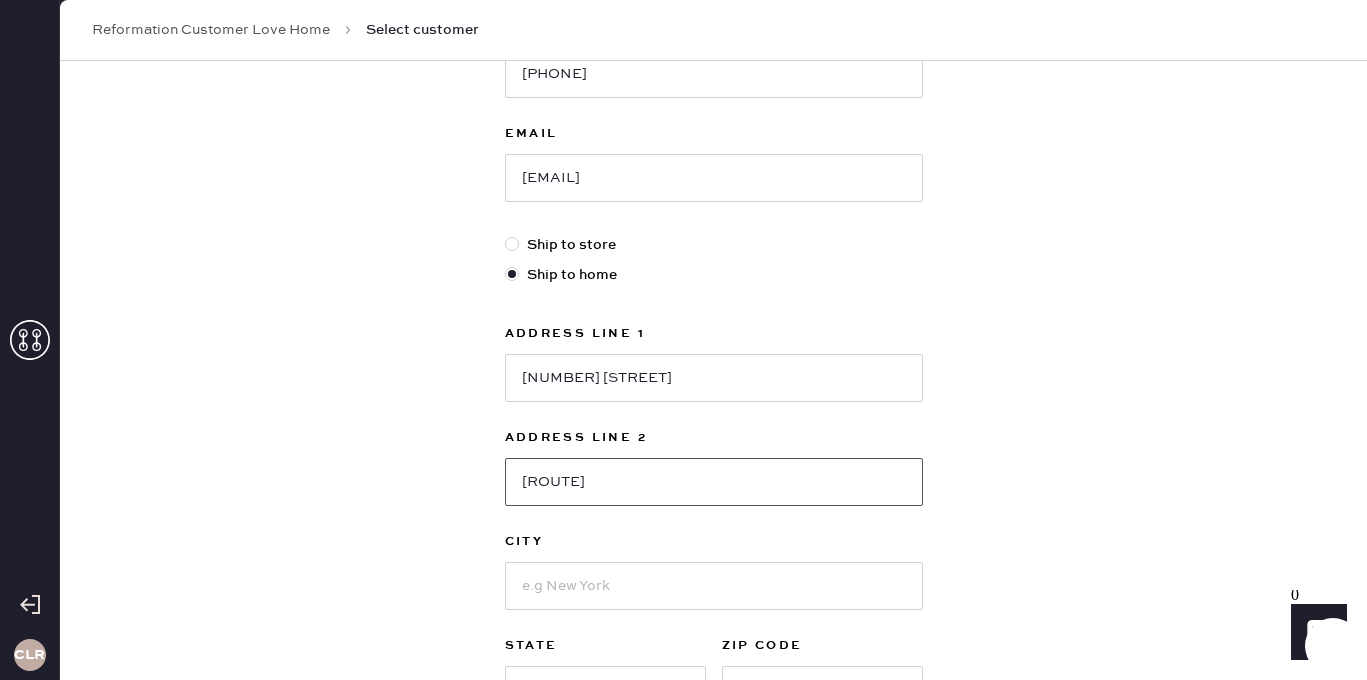 type on "[ROUTE]" 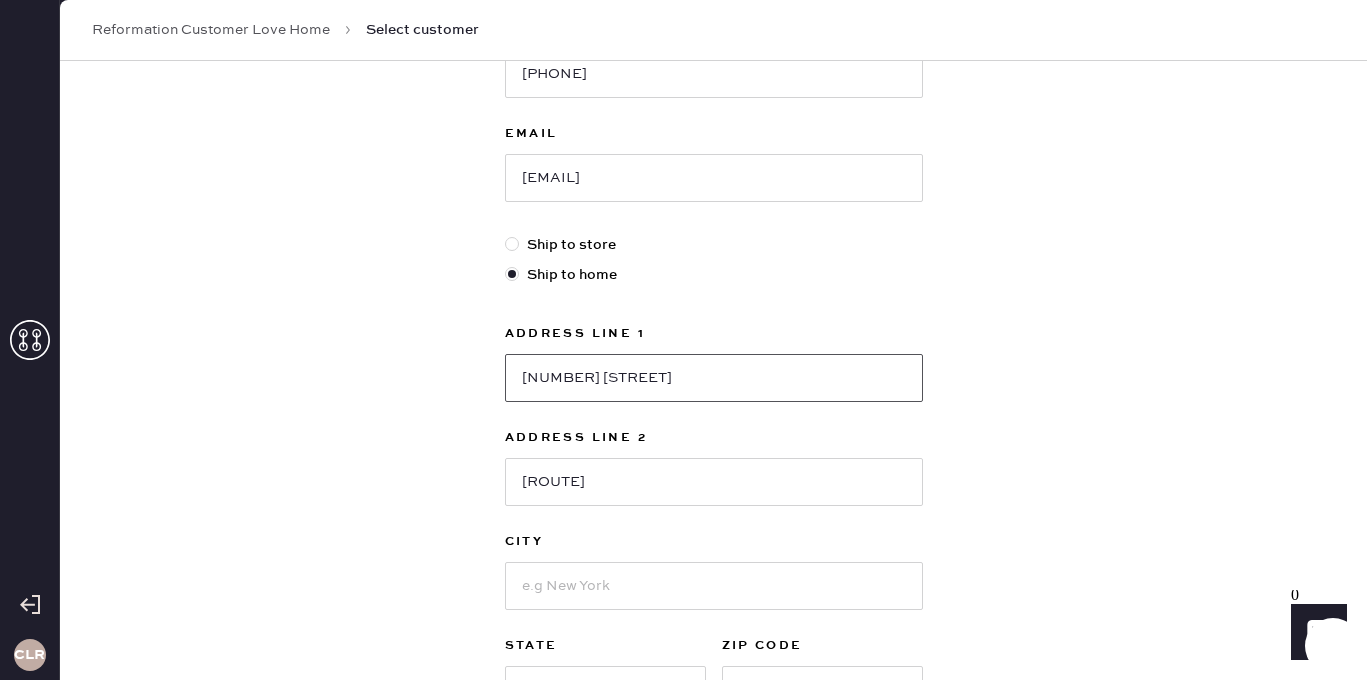click on "[NUMBER] [STREET]" at bounding box center (714, 378) 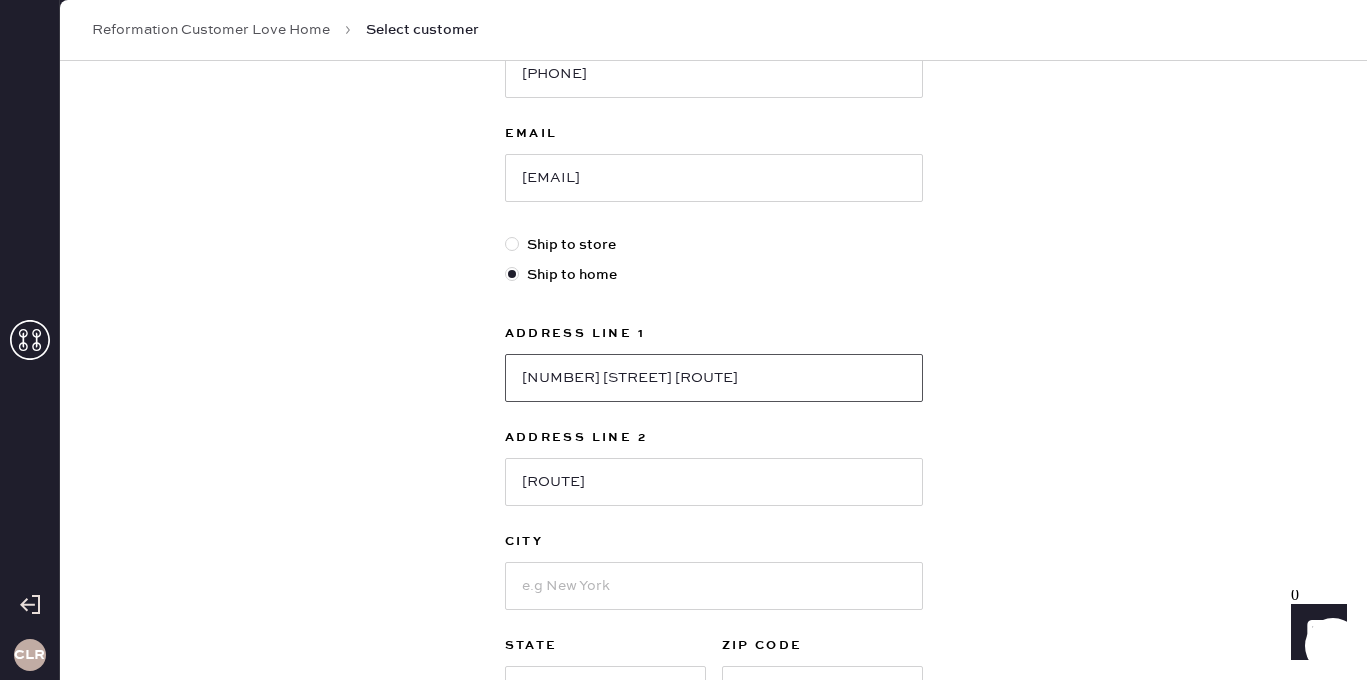 type on "[NUMBER] [STREET] [ROUTE]" 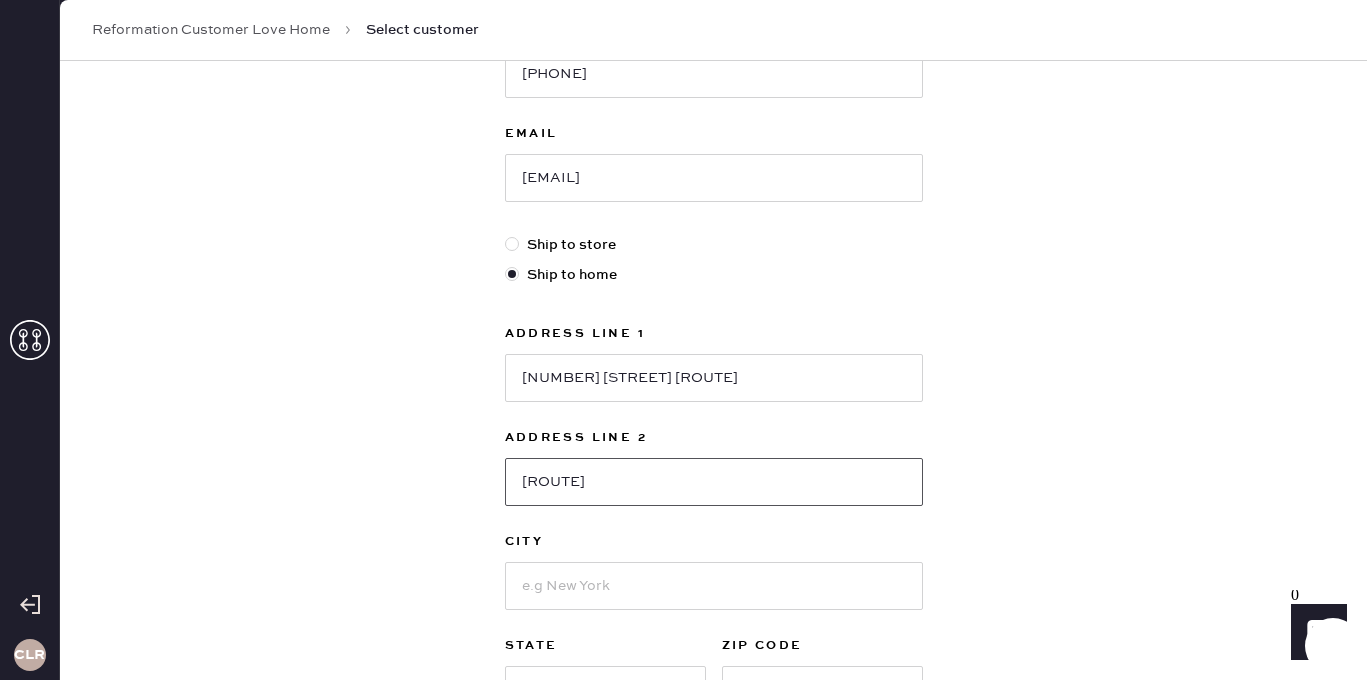 click on "[ROUTE]" at bounding box center [714, 482] 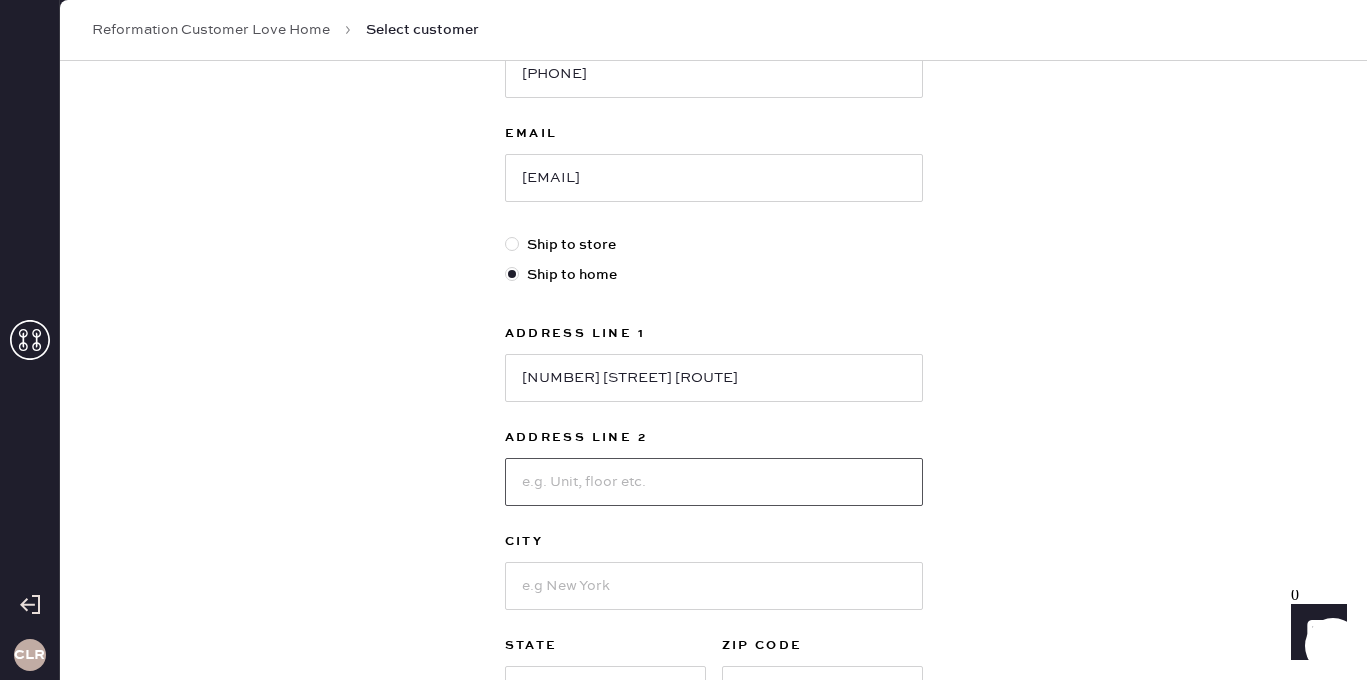 type 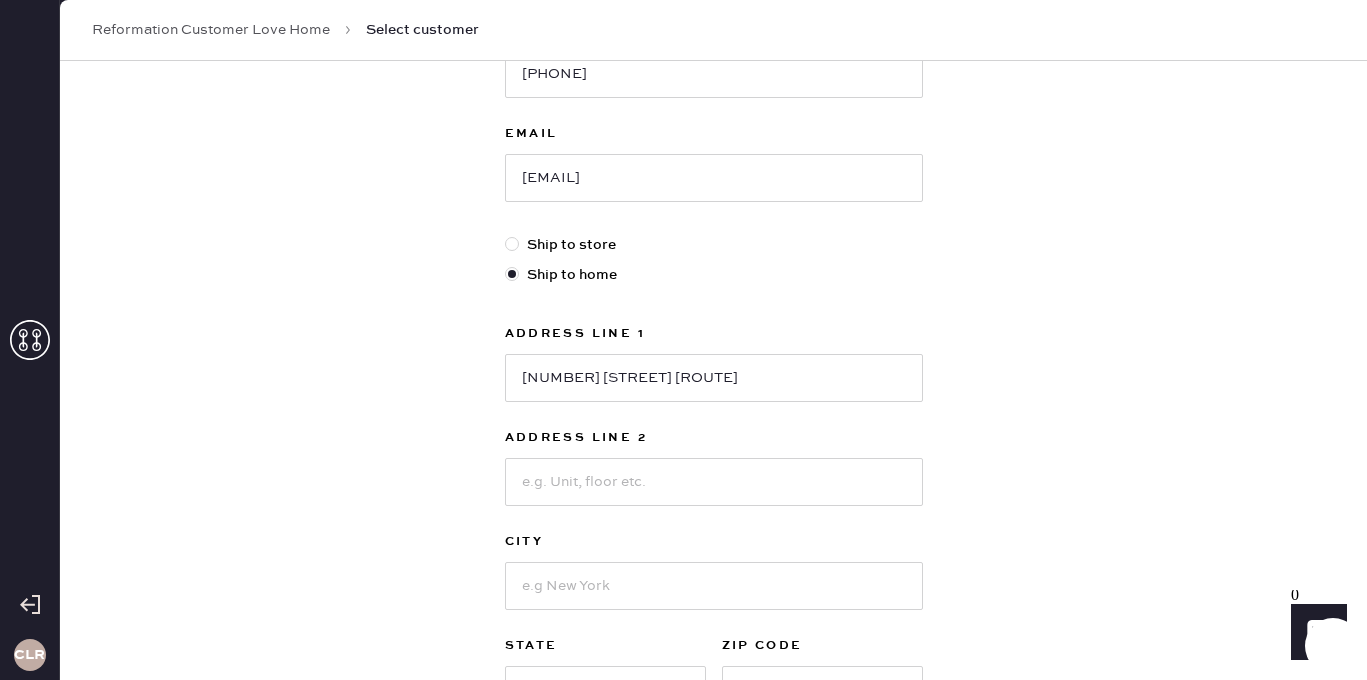 scroll, scrollTop: 499, scrollLeft: 0, axis: vertical 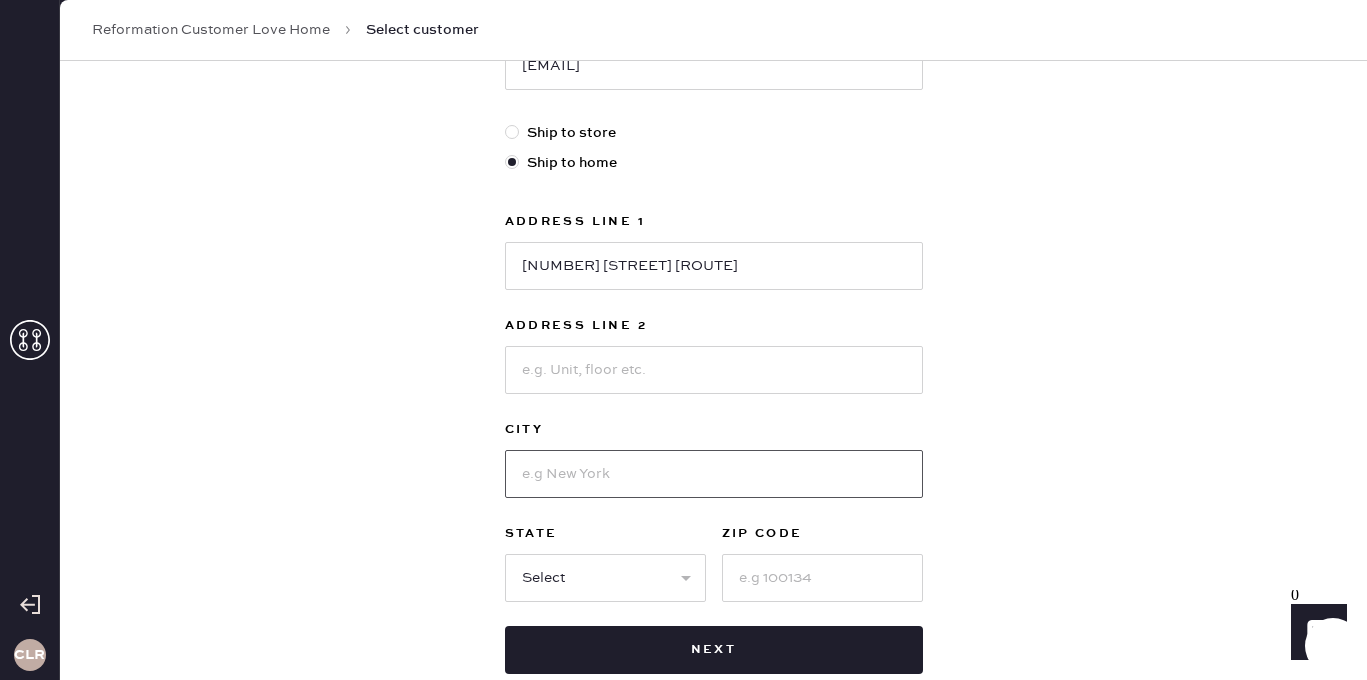 click at bounding box center (714, 474) 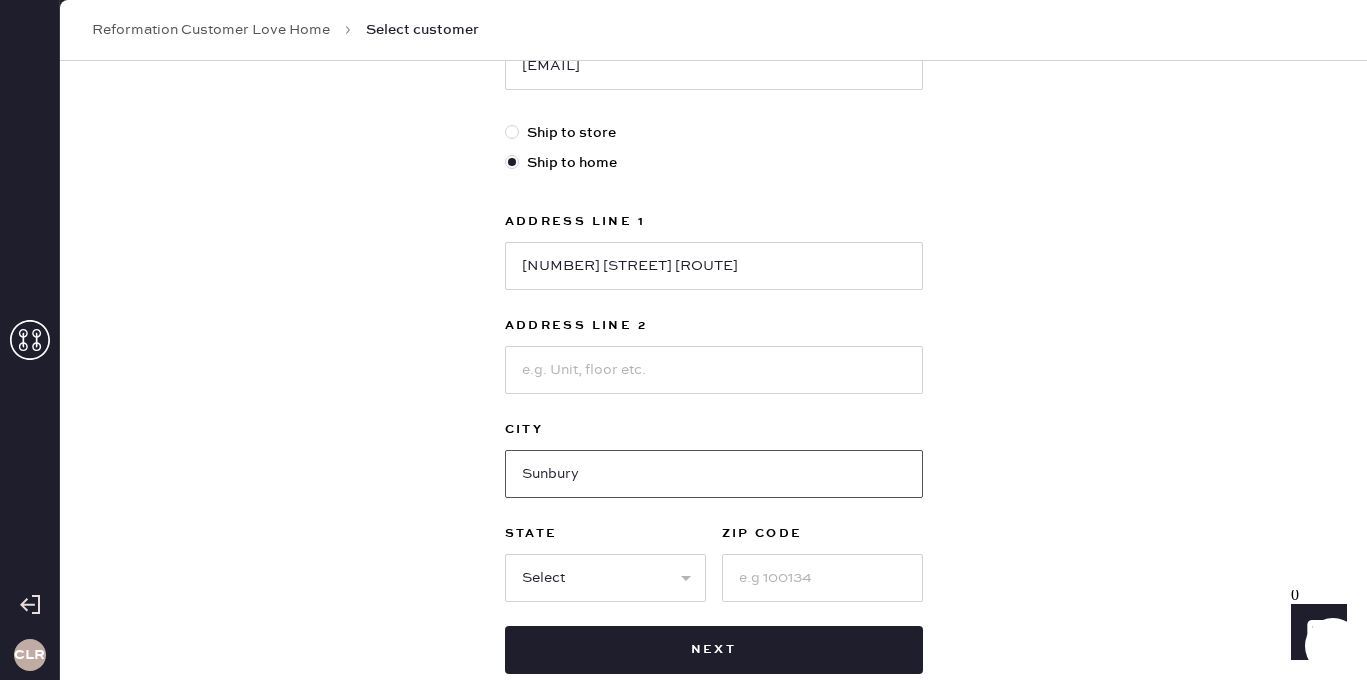 type on "Sunbury" 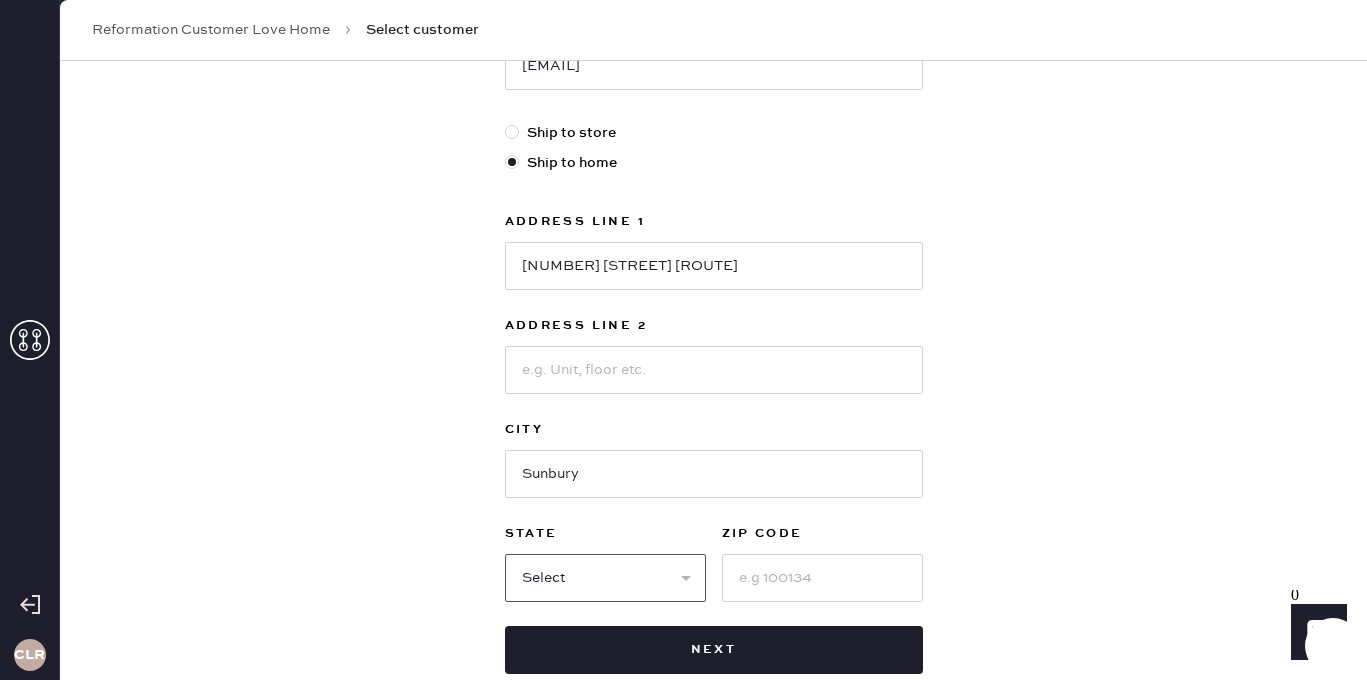 click on "Select AK AL AR AZ CA CO CT DC DE FL GA HI IA ID IL IN KS KY LA MA MD ME MI MN MO MS MT NC ND NE NH NJ NM NV NY OH OK OR PA RI SC SD TN TX UT VA VT WA WI WV WY" at bounding box center (605, 578) 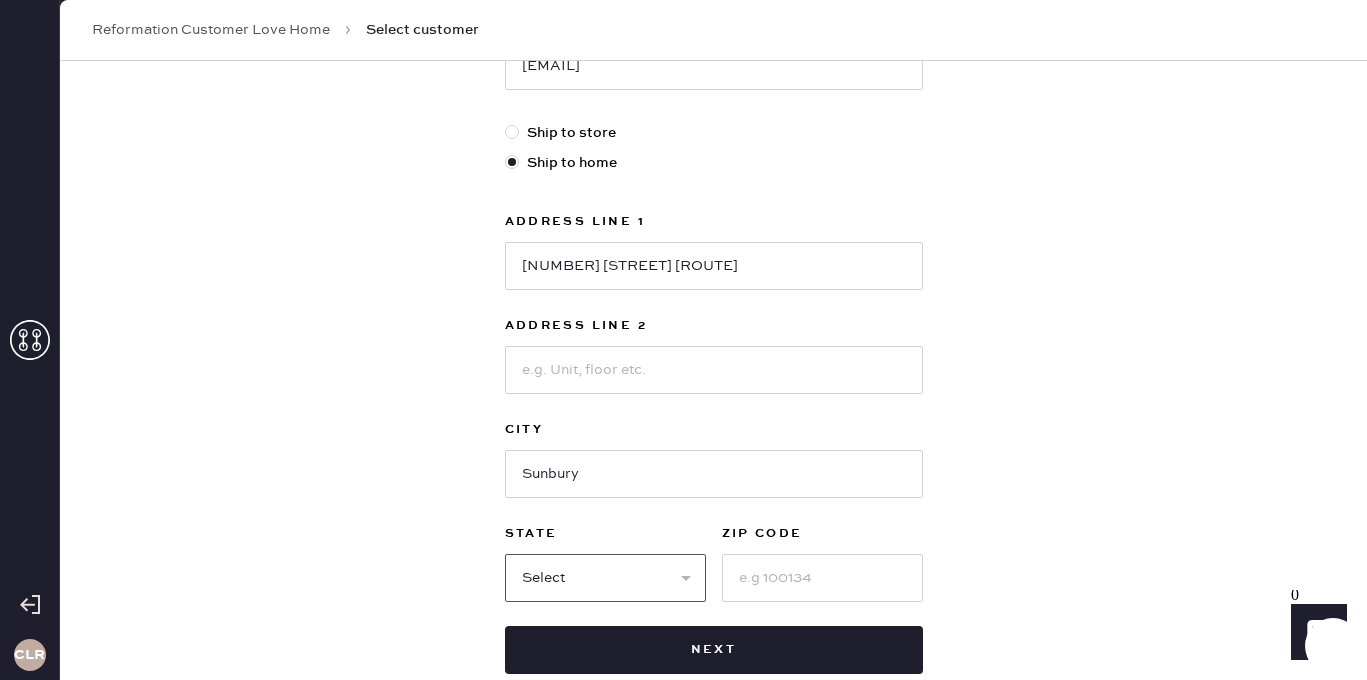 select on "OH" 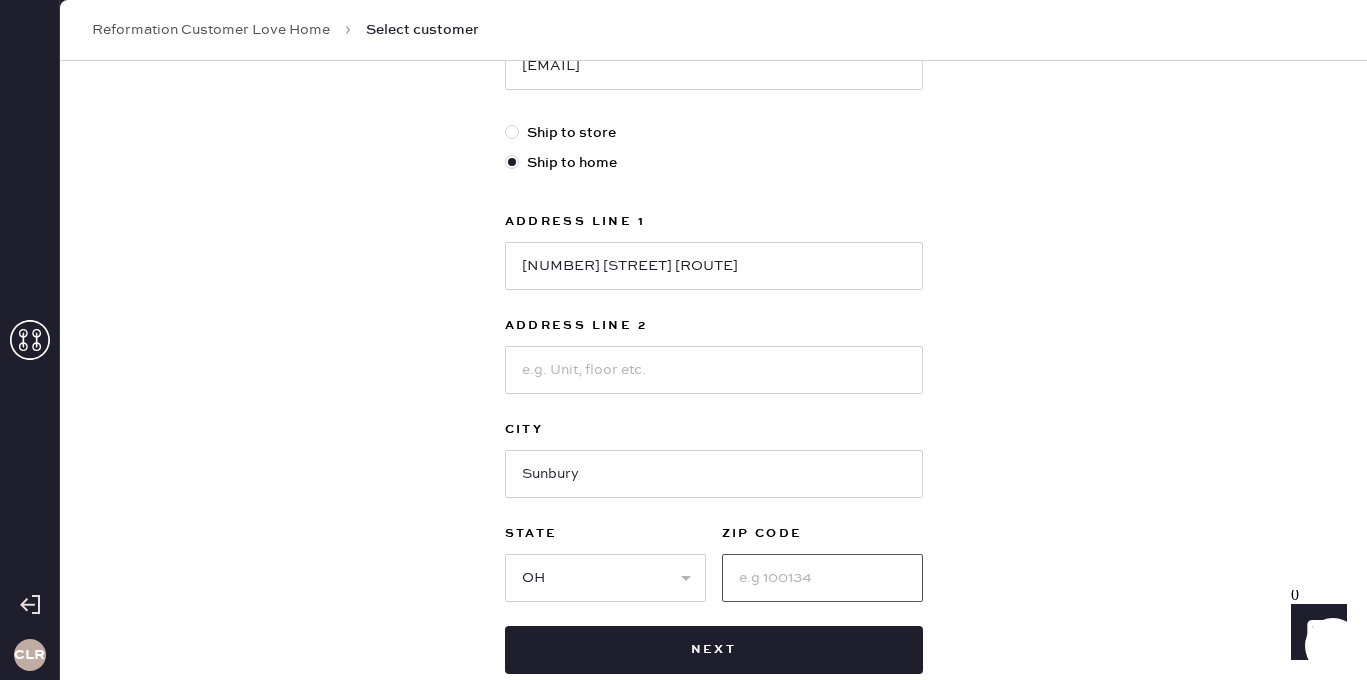 click at bounding box center (822, 578) 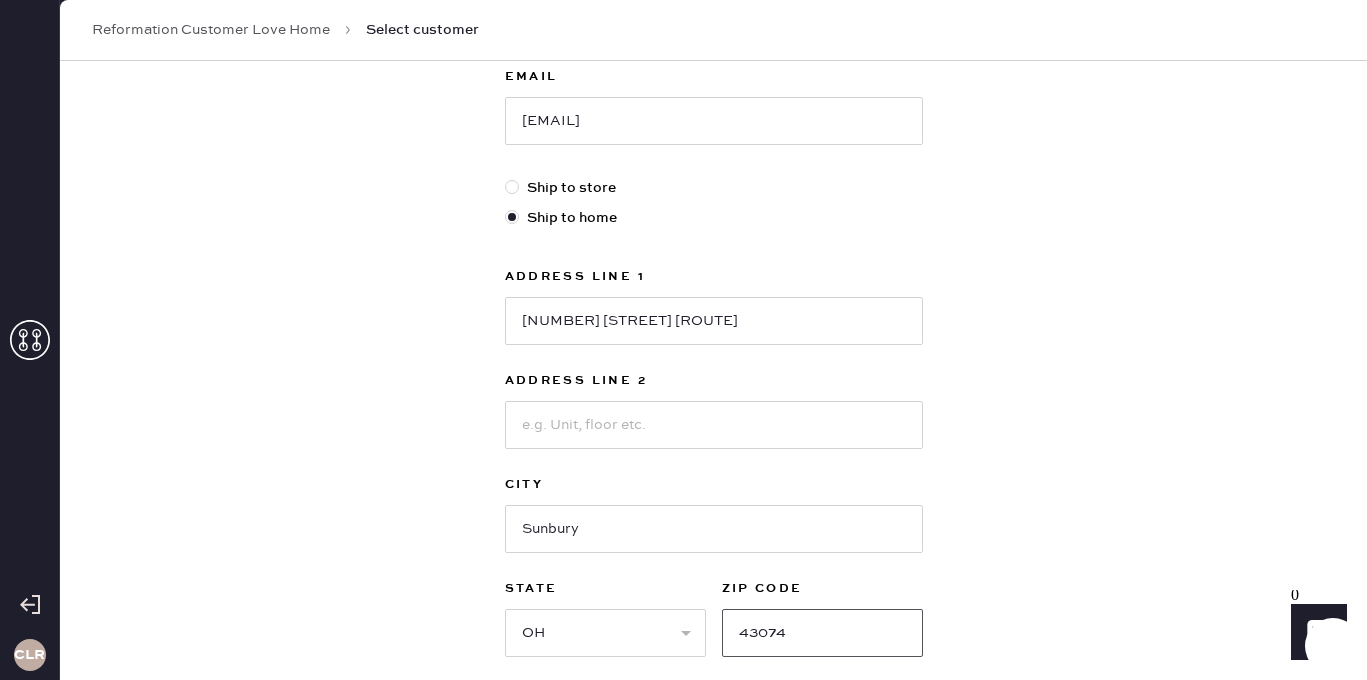 scroll, scrollTop: 434, scrollLeft: 0, axis: vertical 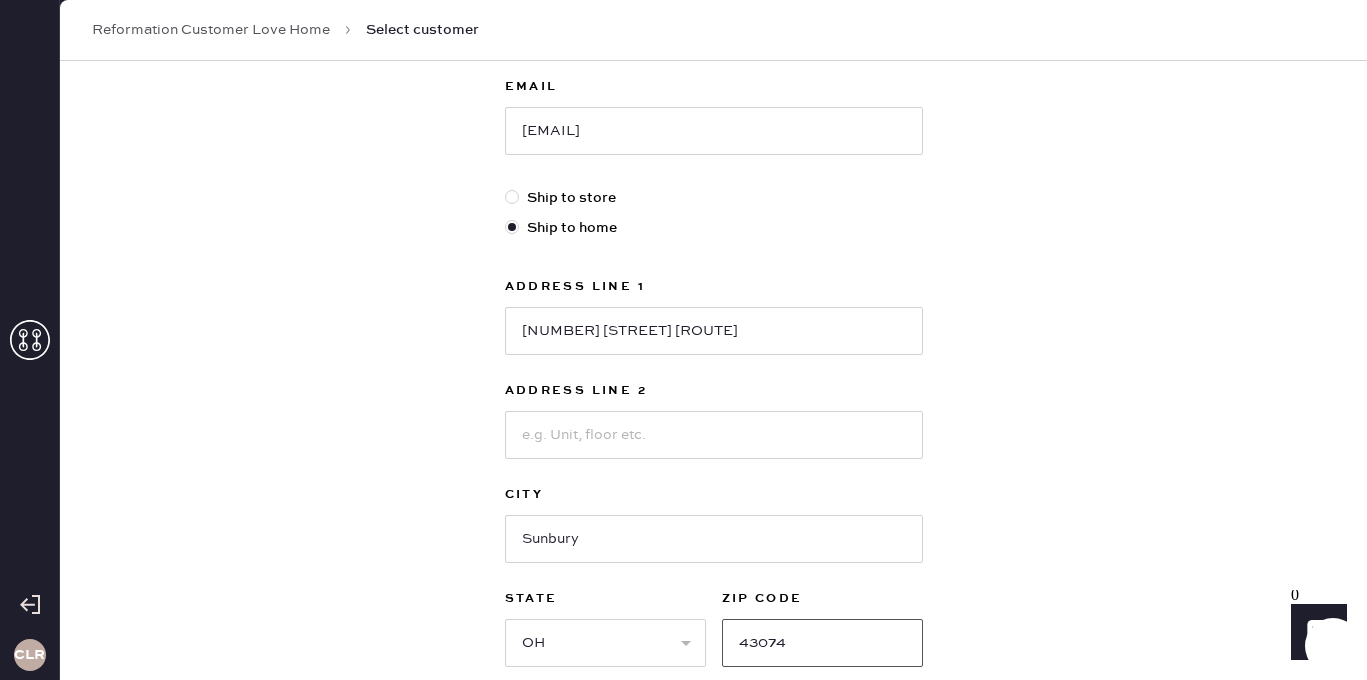 type on "43074" 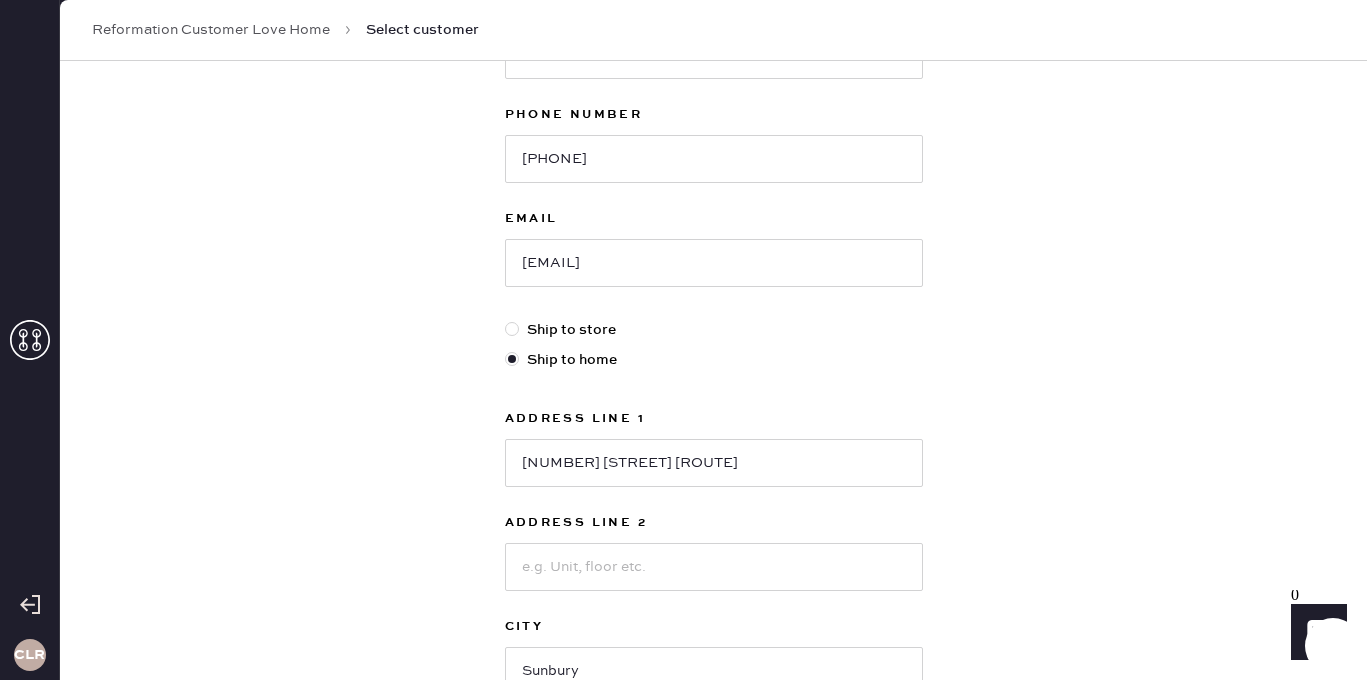 scroll, scrollTop: 621, scrollLeft: 0, axis: vertical 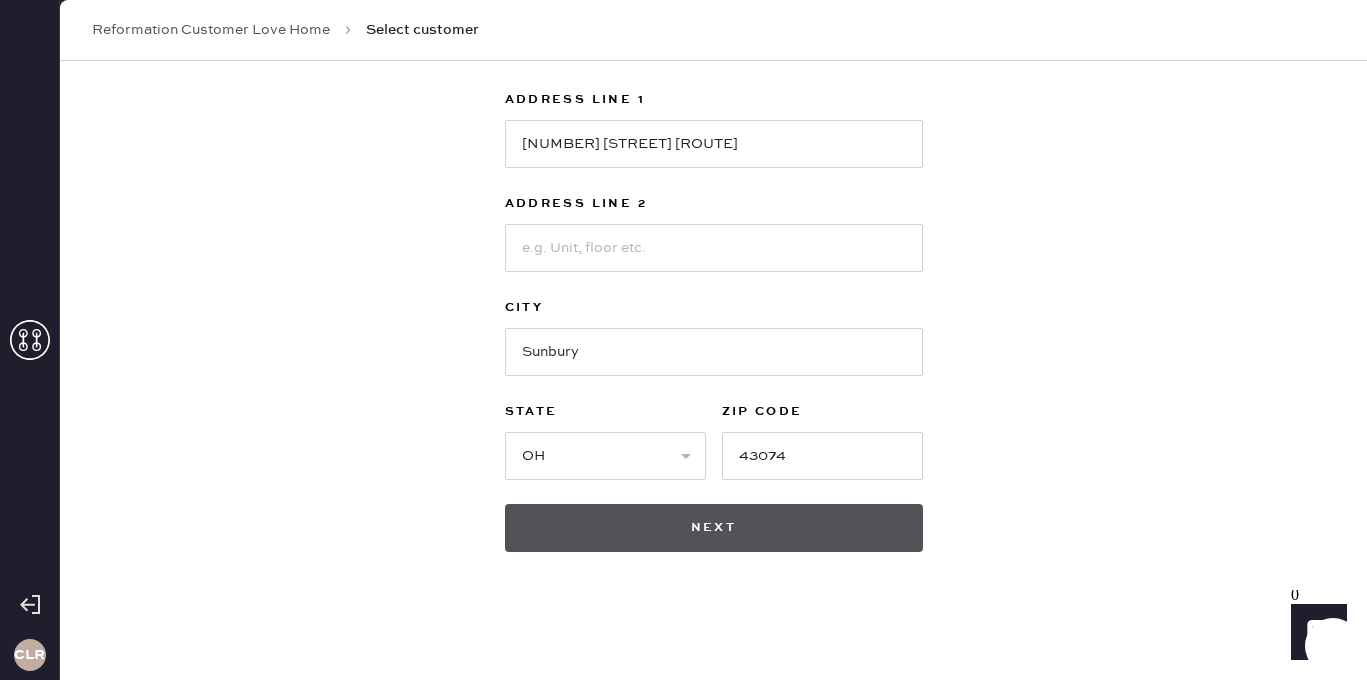 click on "Next" at bounding box center (714, 528) 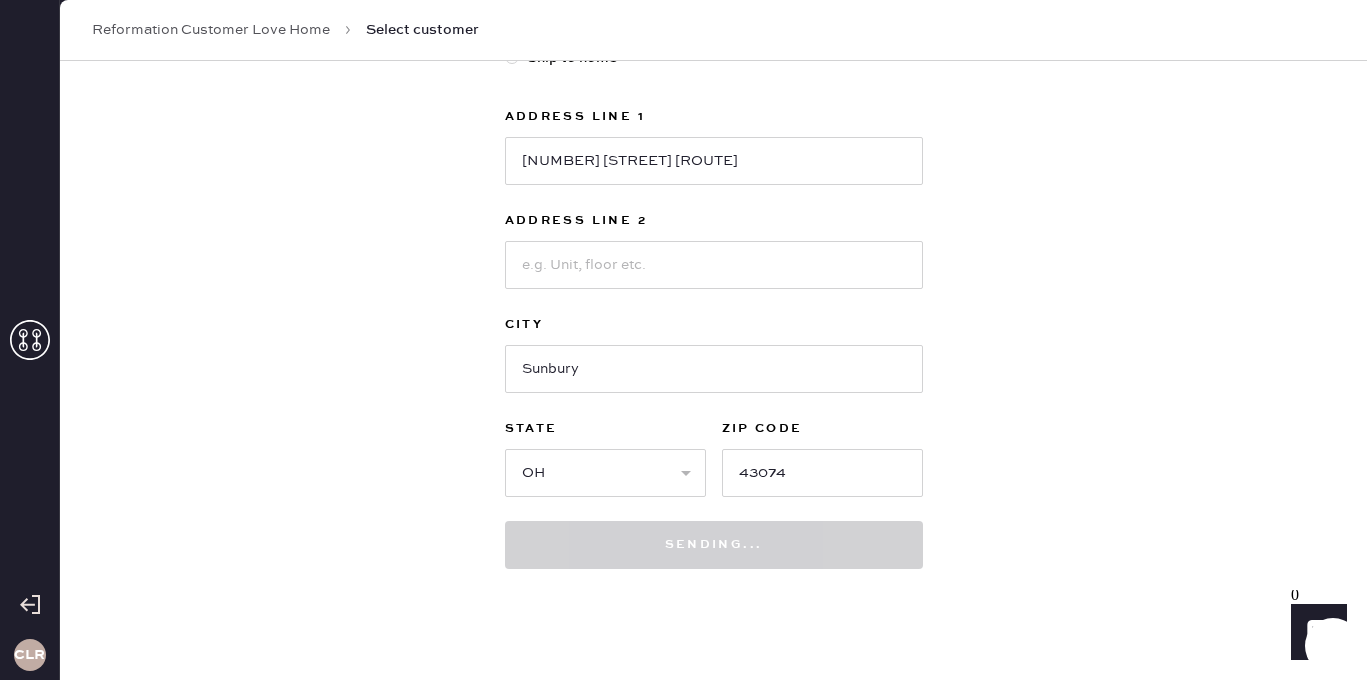 scroll, scrollTop: 621, scrollLeft: 0, axis: vertical 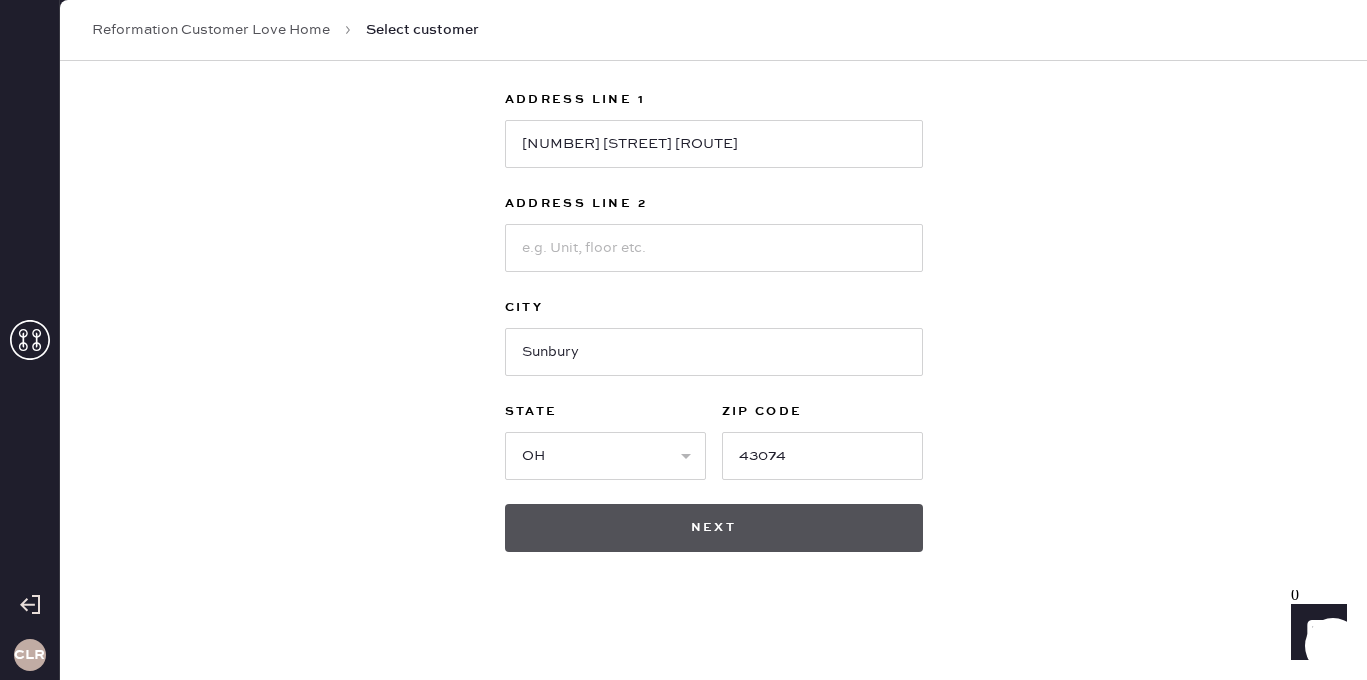 click on "Next" at bounding box center [714, 528] 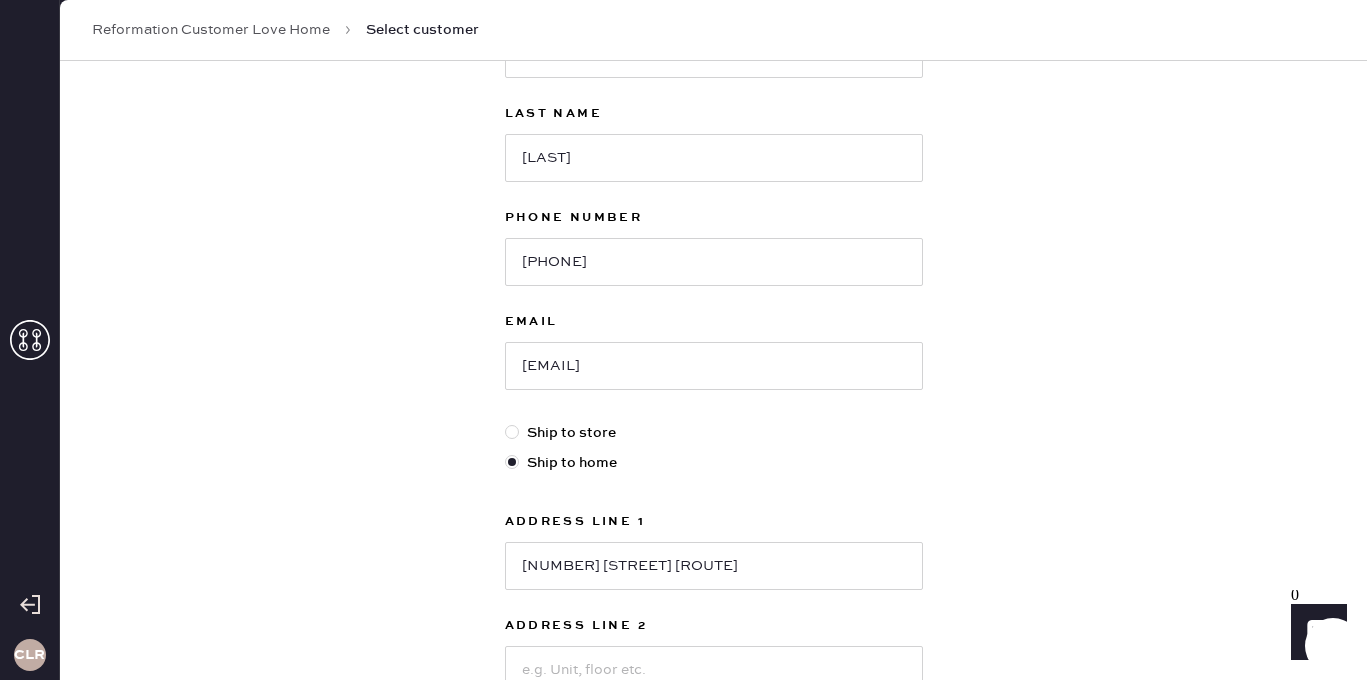 scroll, scrollTop: 0, scrollLeft: 0, axis: both 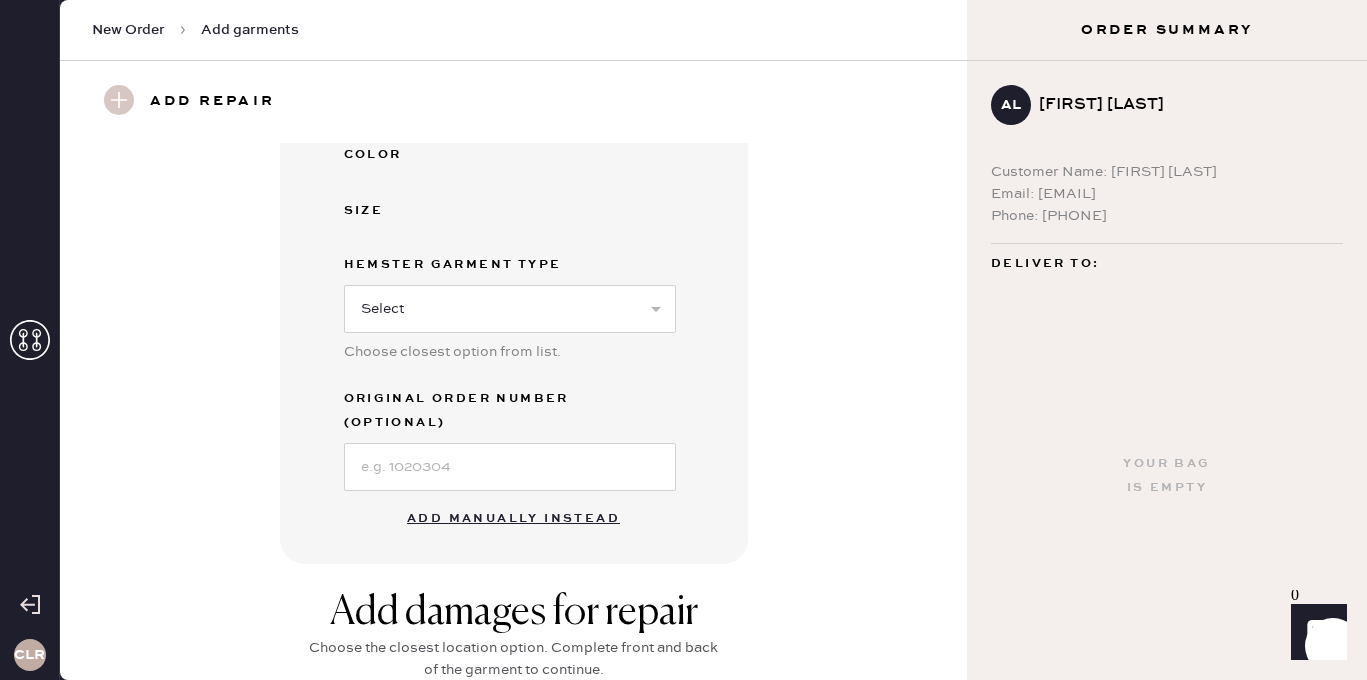 click on "Add manually instead" at bounding box center [513, 519] 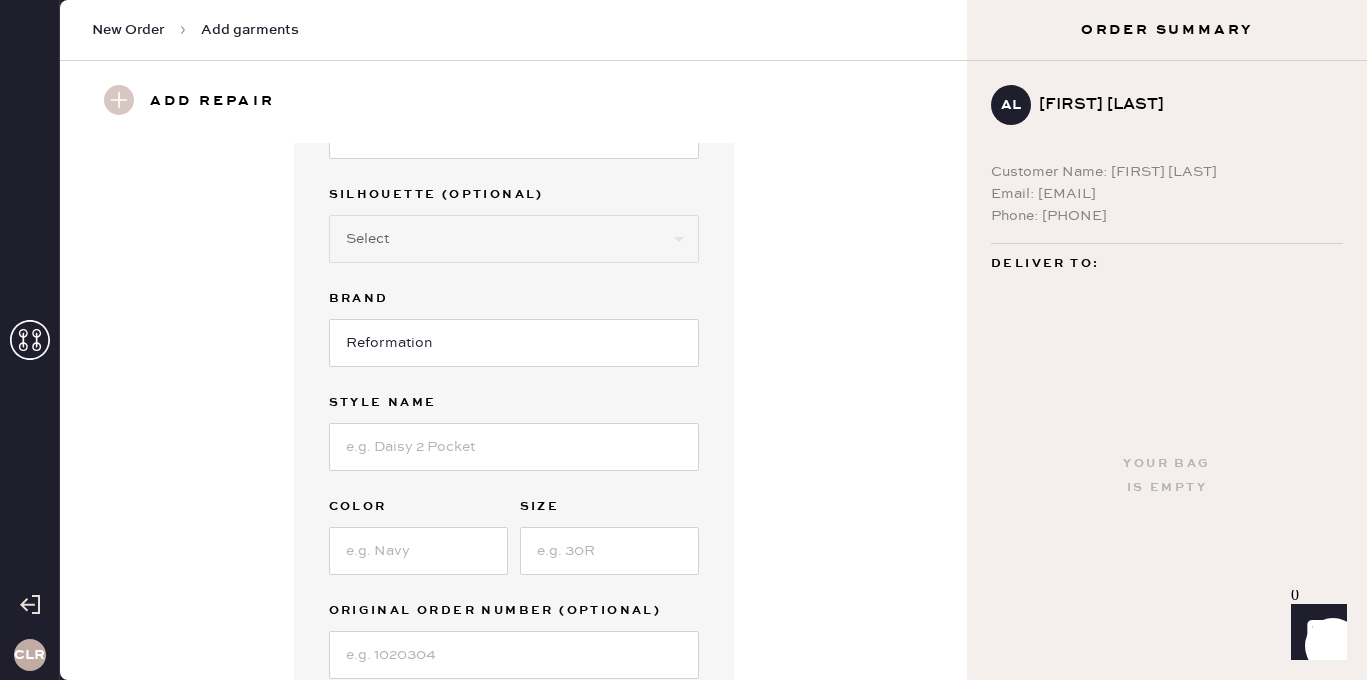 scroll, scrollTop: 21, scrollLeft: 0, axis: vertical 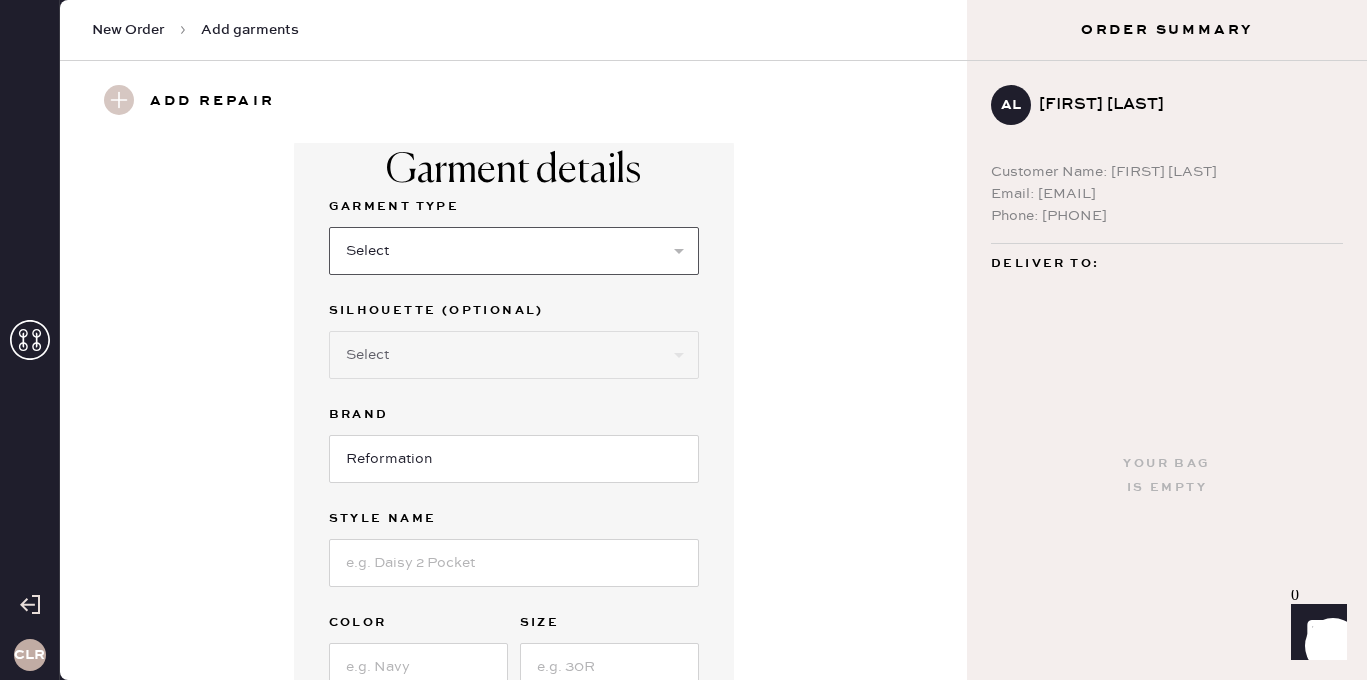 click on "Select Basic Skirt Jeans Leggings Pants Shorts Basic Sleeved Dress Basic Sleeveless Dress Basic Strap Dress Strap Jumpsuit Outerwear Button Down Top Sleeved Top Sleeveless Top" at bounding box center [514, 251] 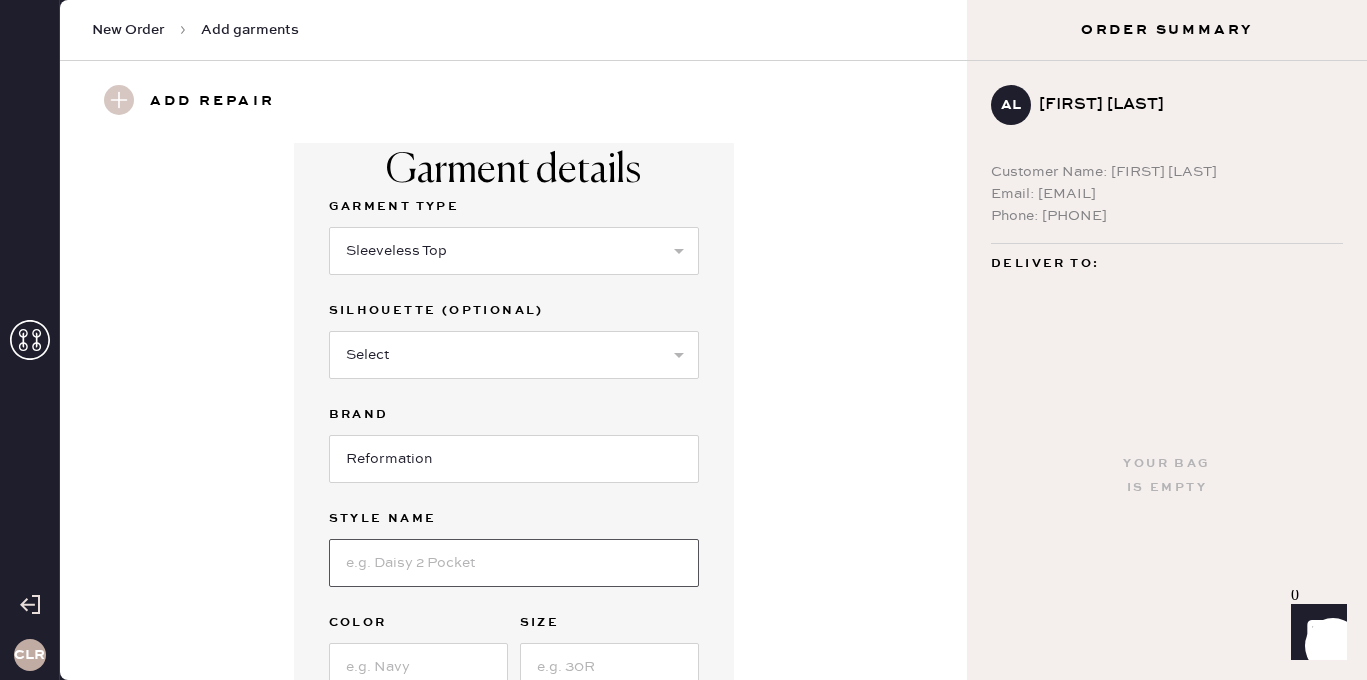 click at bounding box center (514, 563) 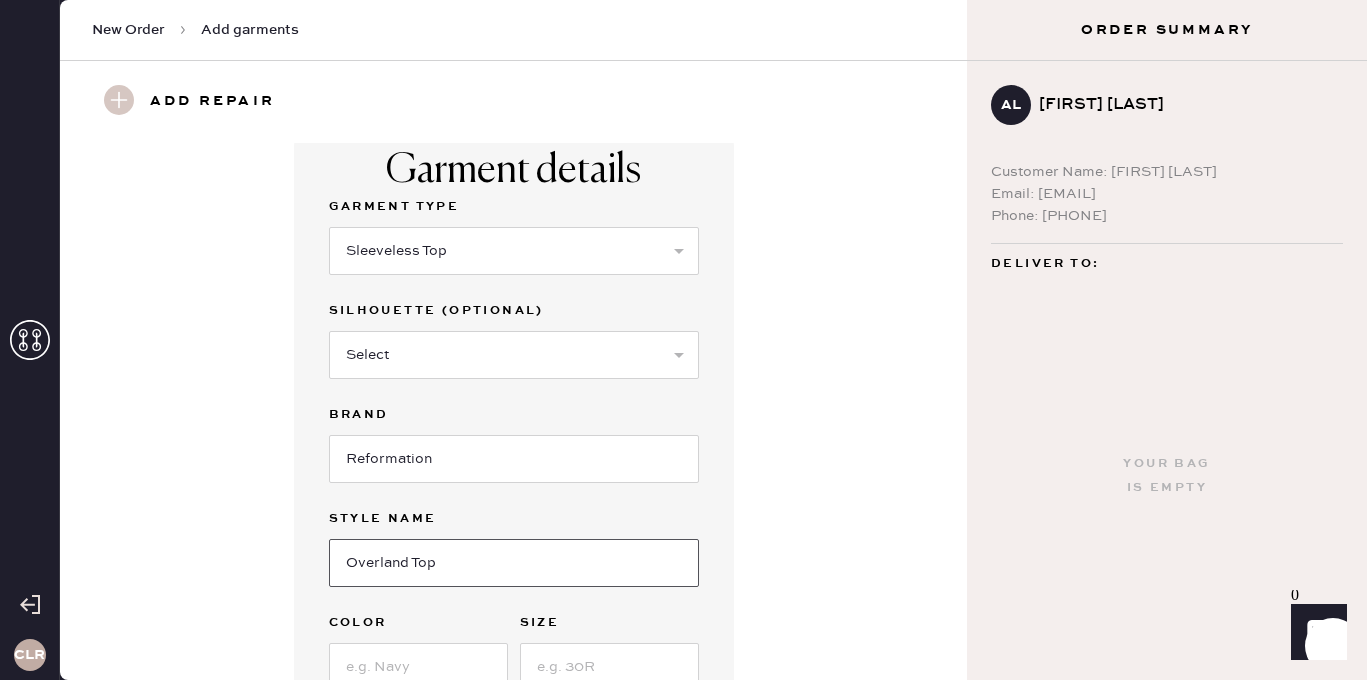 type on "Overland Top" 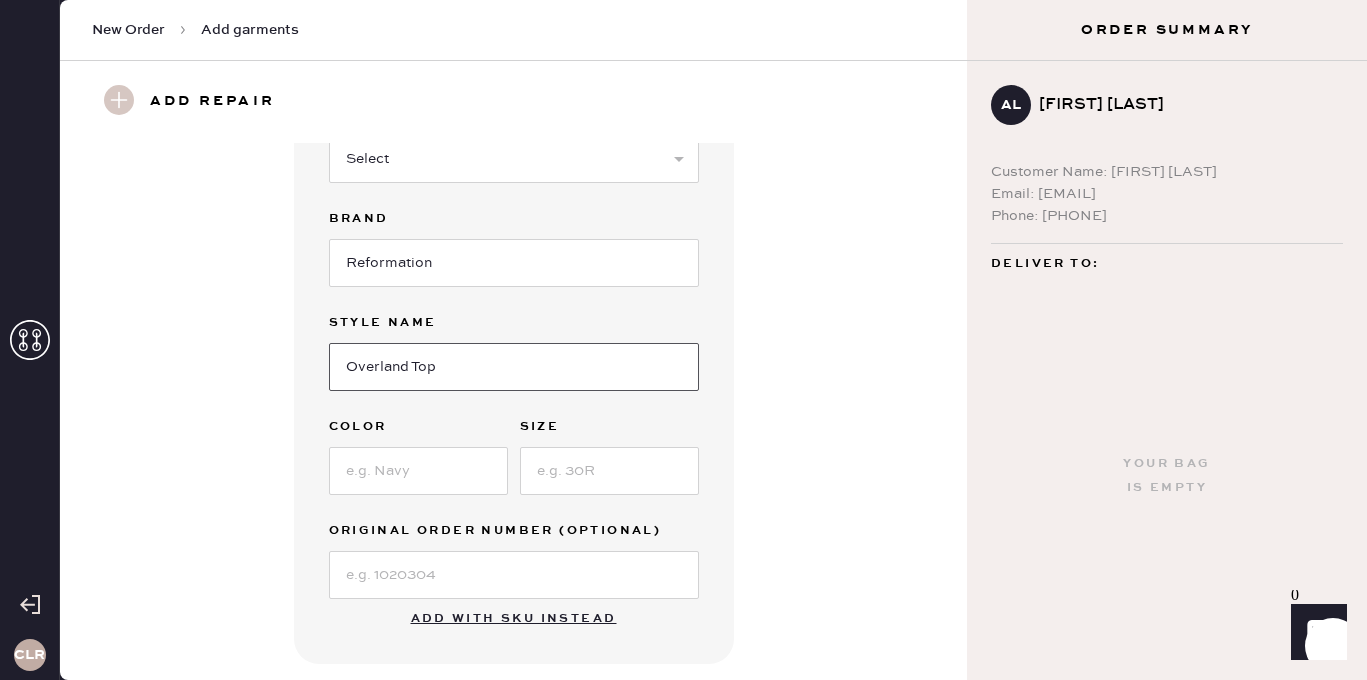 scroll, scrollTop: 234, scrollLeft: 0, axis: vertical 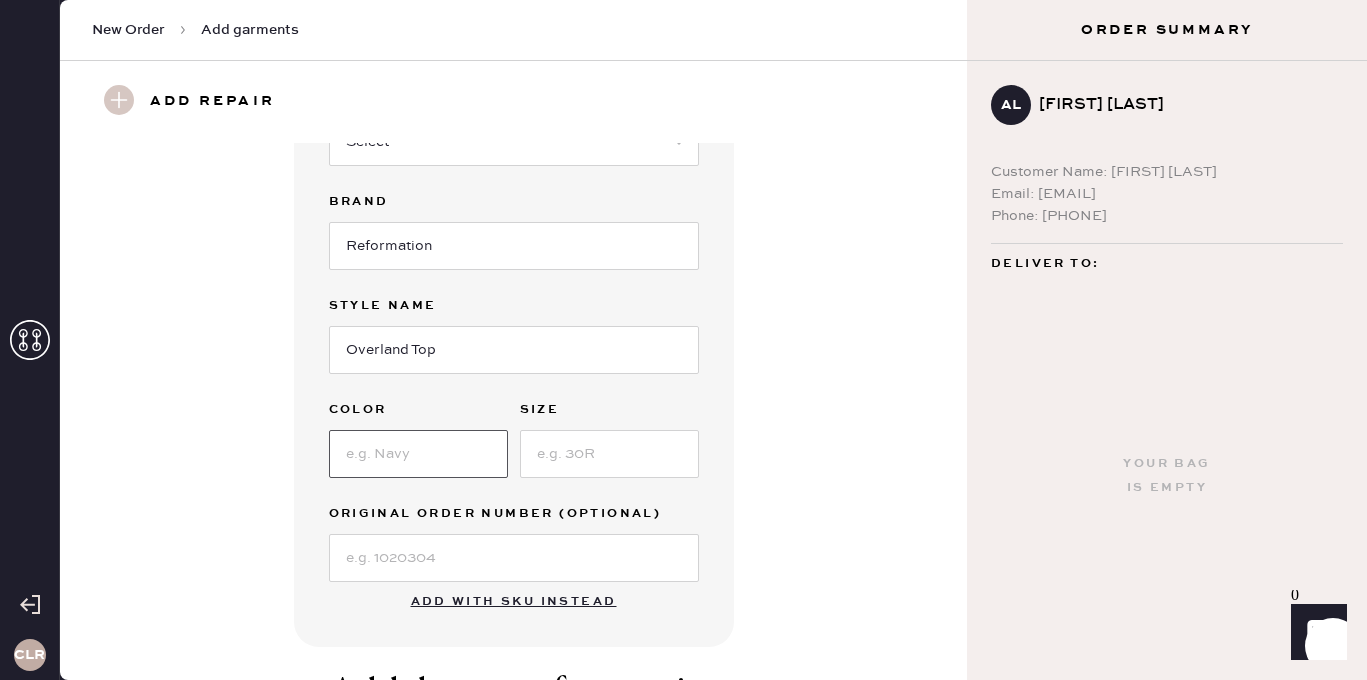click at bounding box center [418, 454] 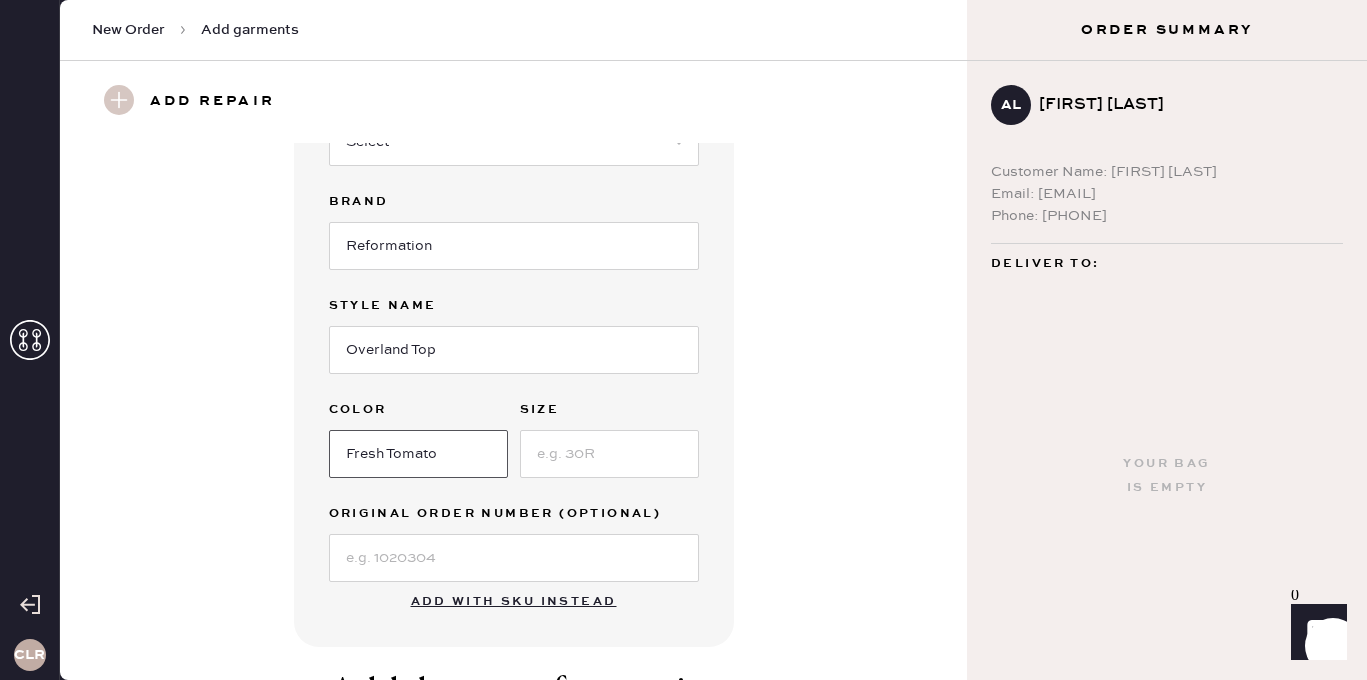 type on "Fresh Tomato" 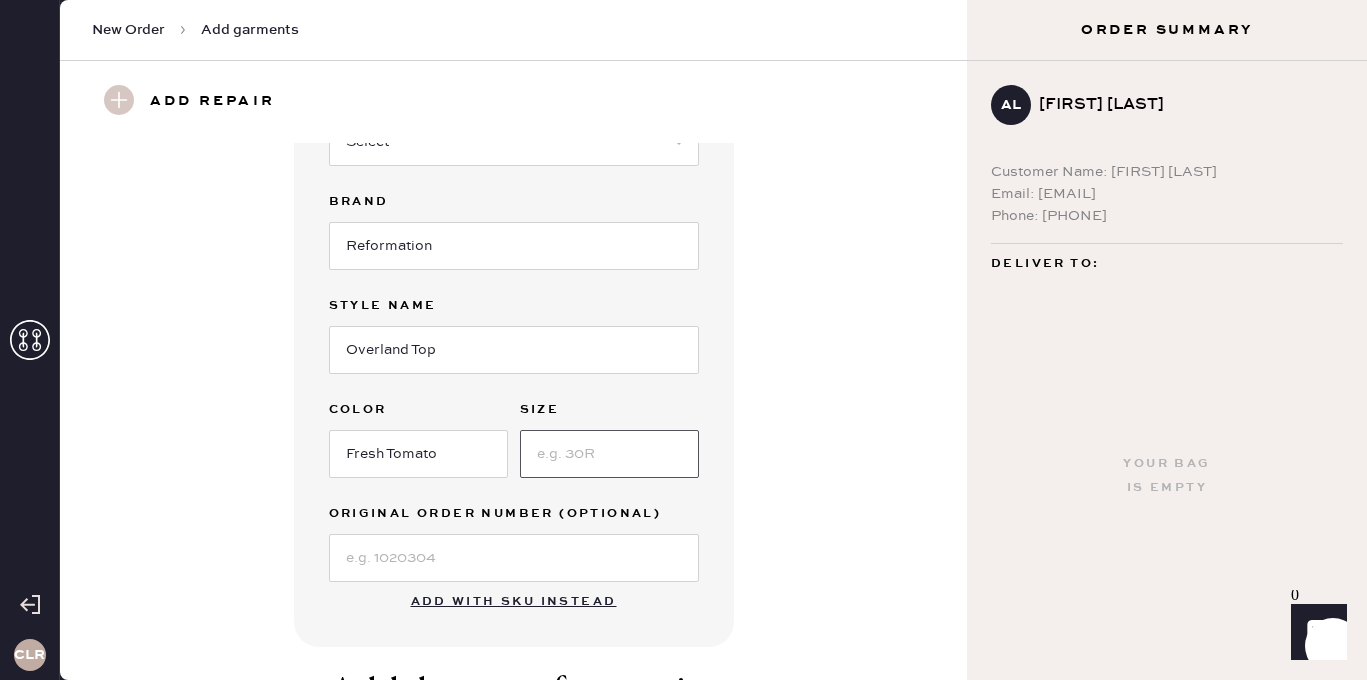 click at bounding box center [609, 454] 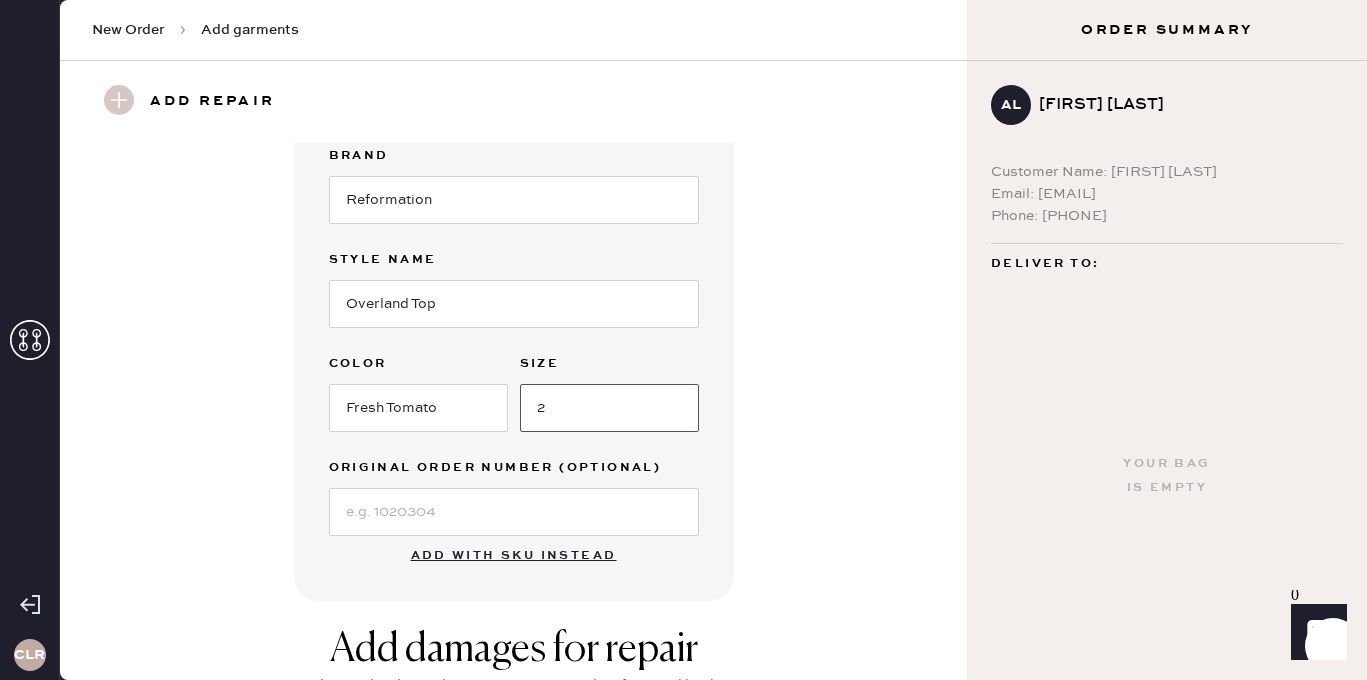 scroll, scrollTop: 357, scrollLeft: 0, axis: vertical 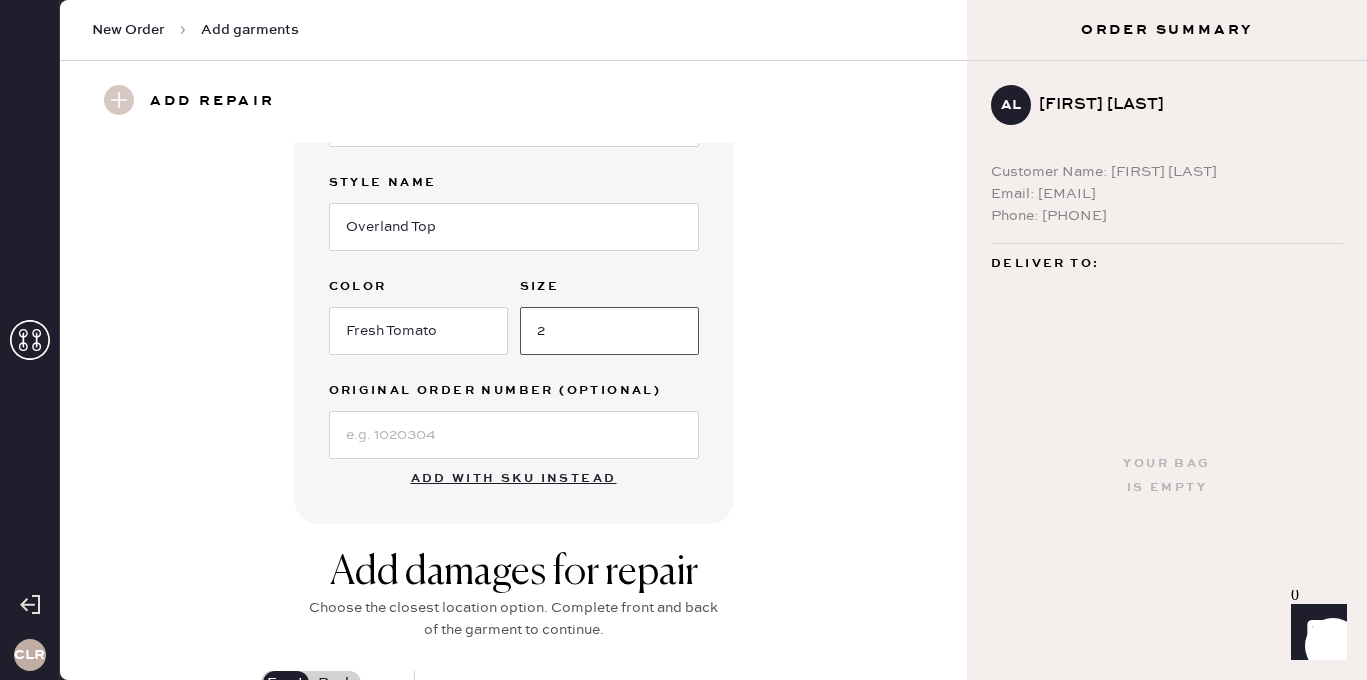 type on "2" 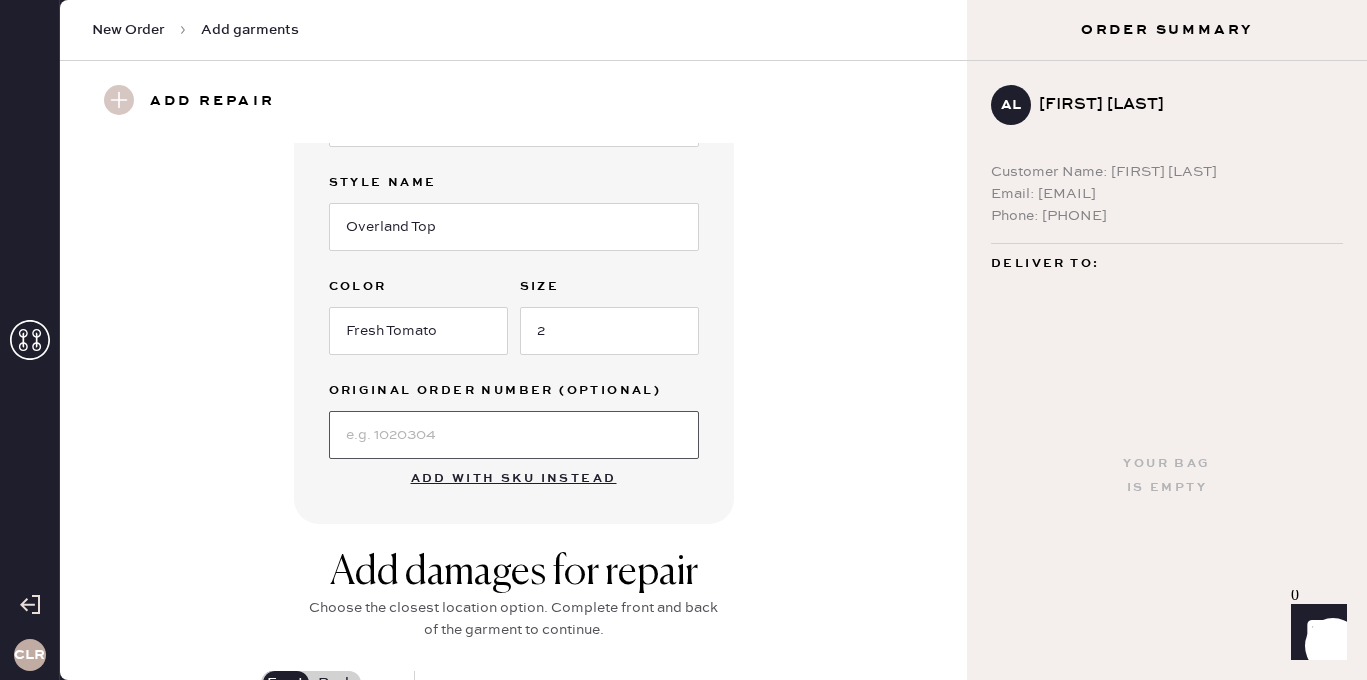 click at bounding box center [514, 435] 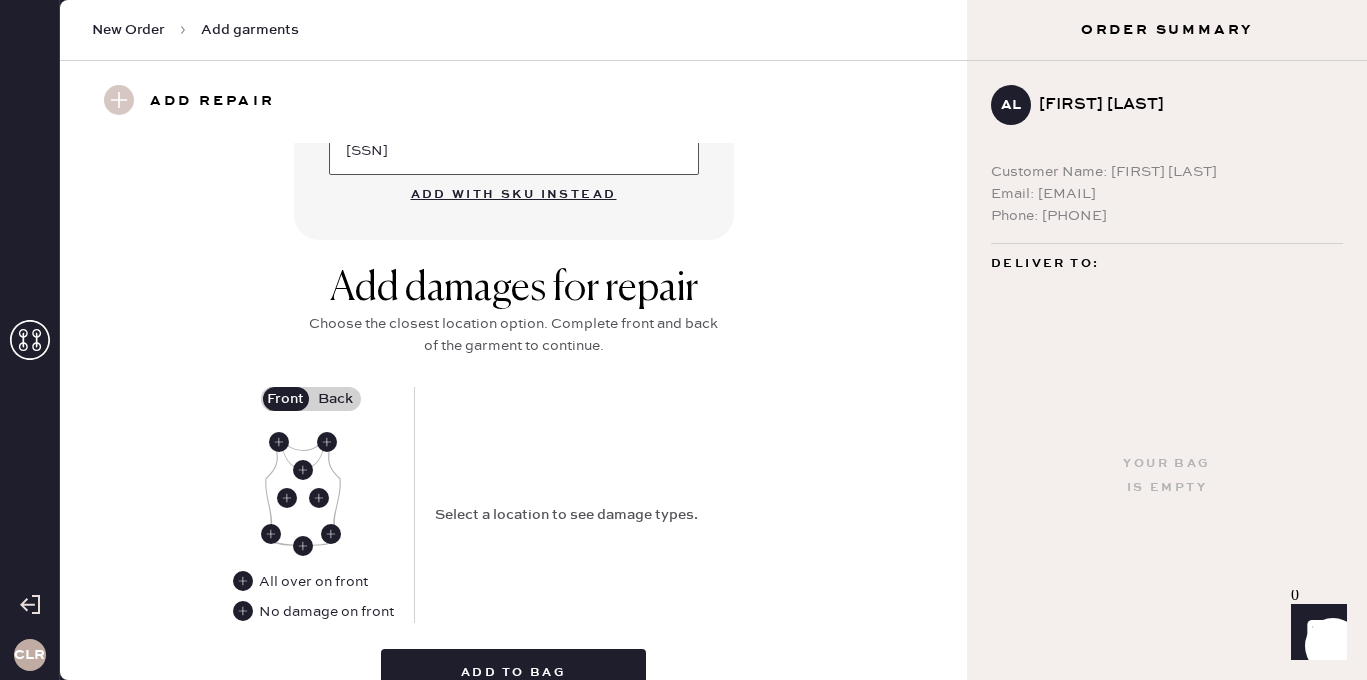 scroll, scrollTop: 745, scrollLeft: 0, axis: vertical 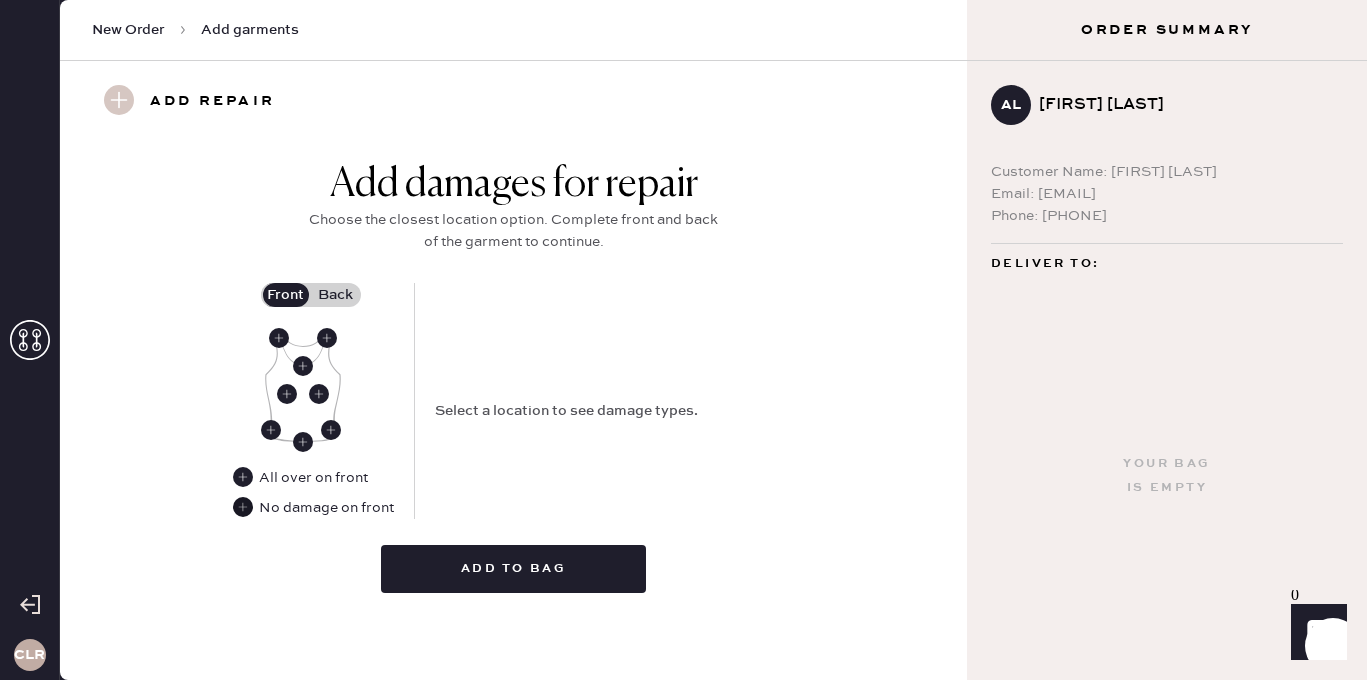 type on "[SSN]" 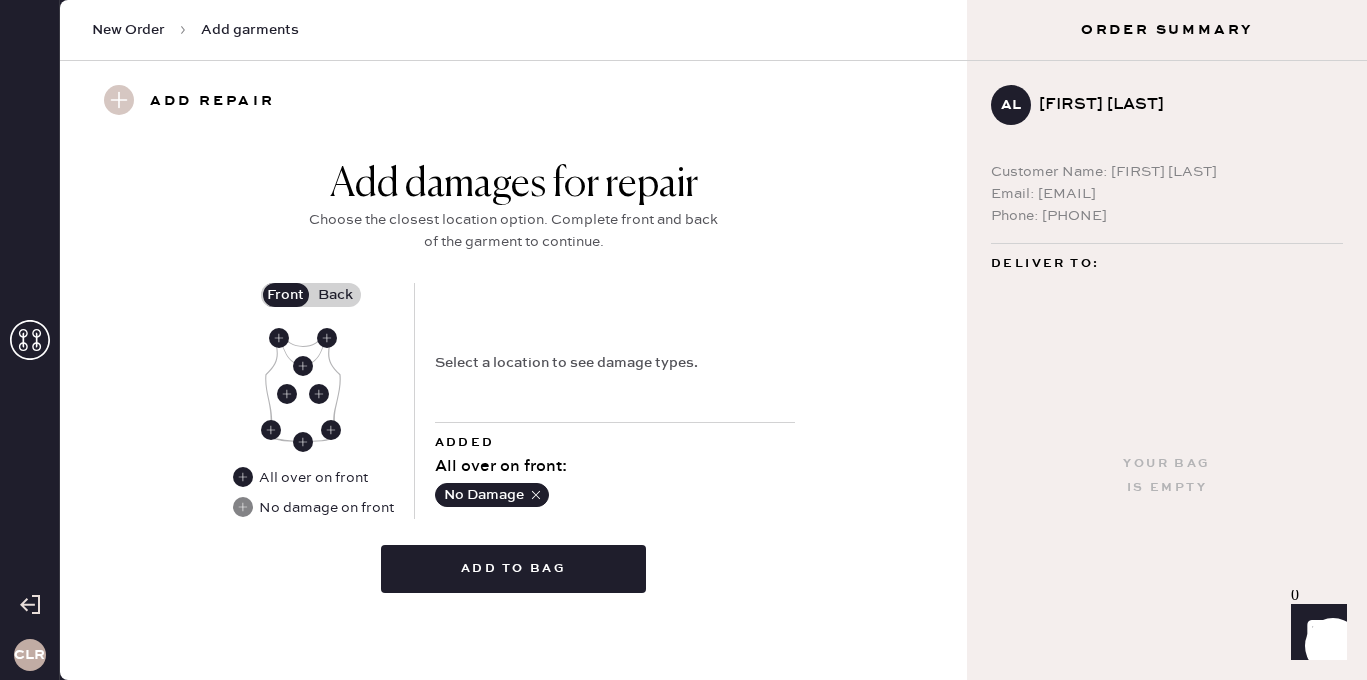 click on "Back" at bounding box center (336, 295) 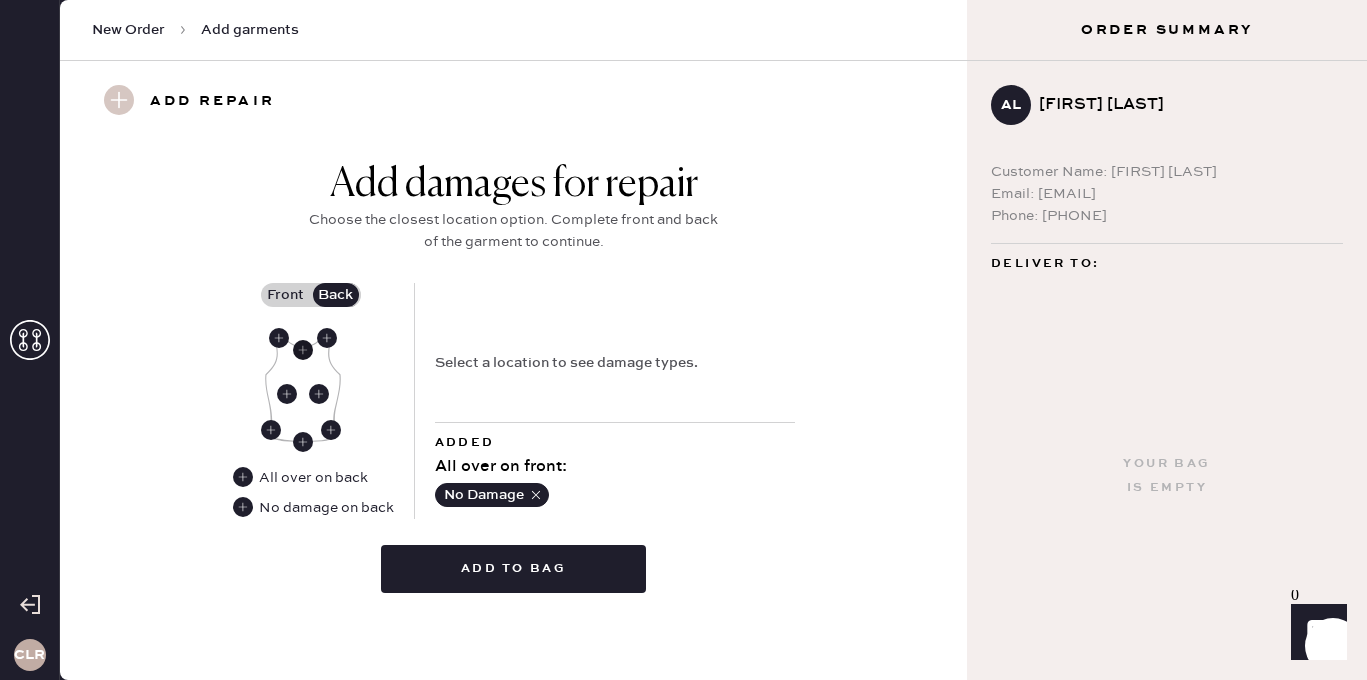 click 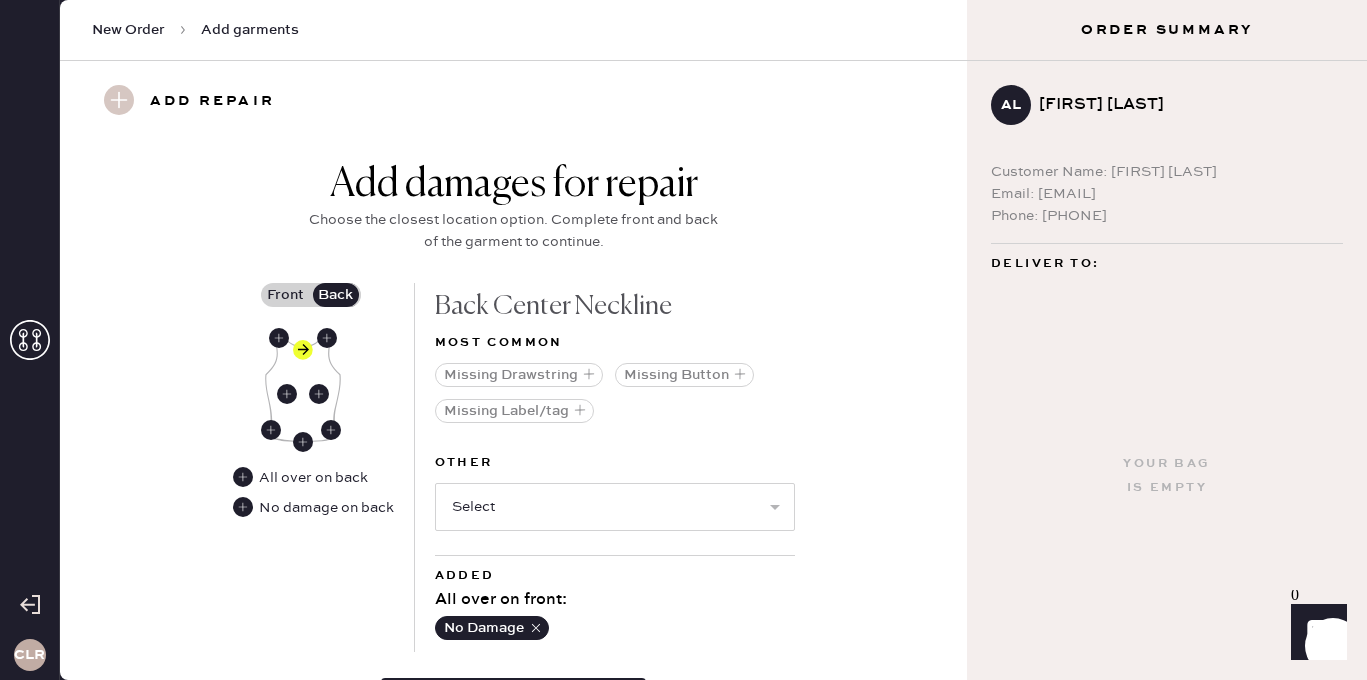 scroll, scrollTop: 808, scrollLeft: 0, axis: vertical 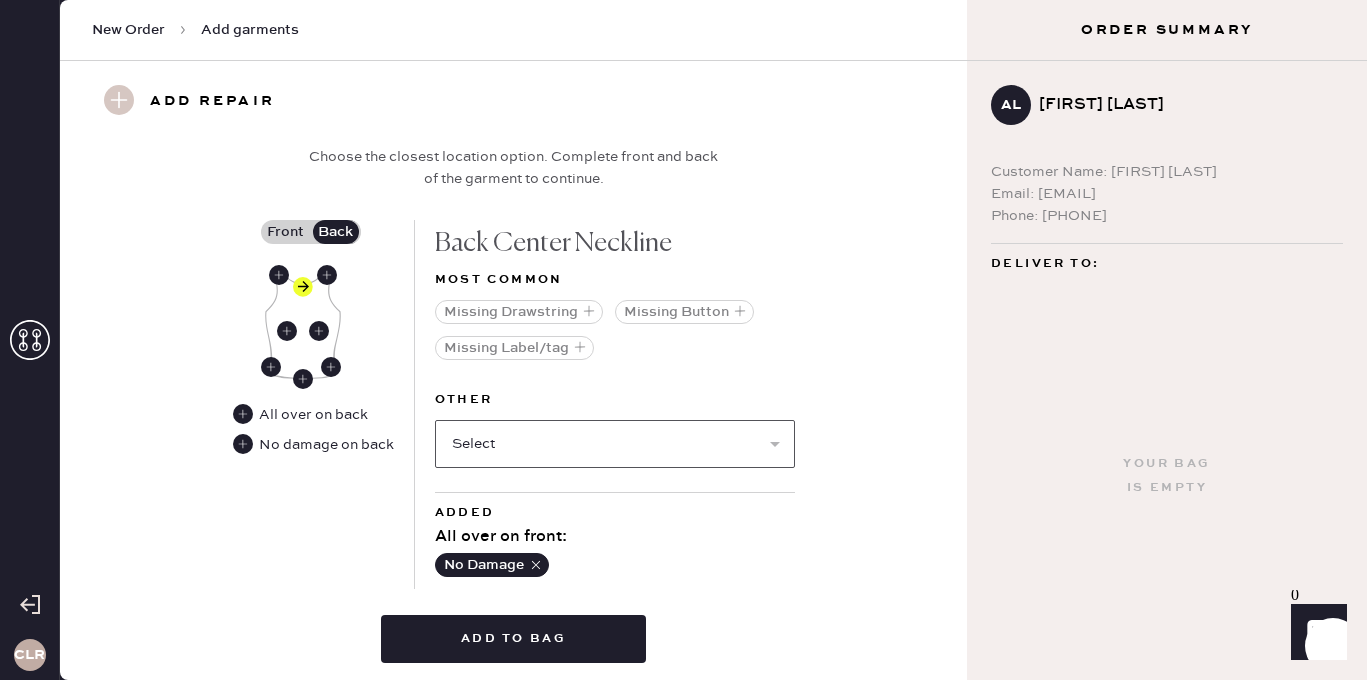 click on "Select Broken / Ripped Hem Broken Beads Broken Belt Loop Broken Button Broken Cup Broken Elastic Broken Hook & Eye Broken Label/tag Broken Shoulder Pad Broken Snap Broken Strap Broken Zipper Hole Lint/hair Missing Beads Missing Cup Missing Elastic Missing Hook & Eye Missing Shoulder Pad Missing Snap Missing Strap Missing Zipper Odor Pilled Pull / Snag Seam Rip Stained Stretched Elastic Wrinkled" at bounding box center [615, 444] 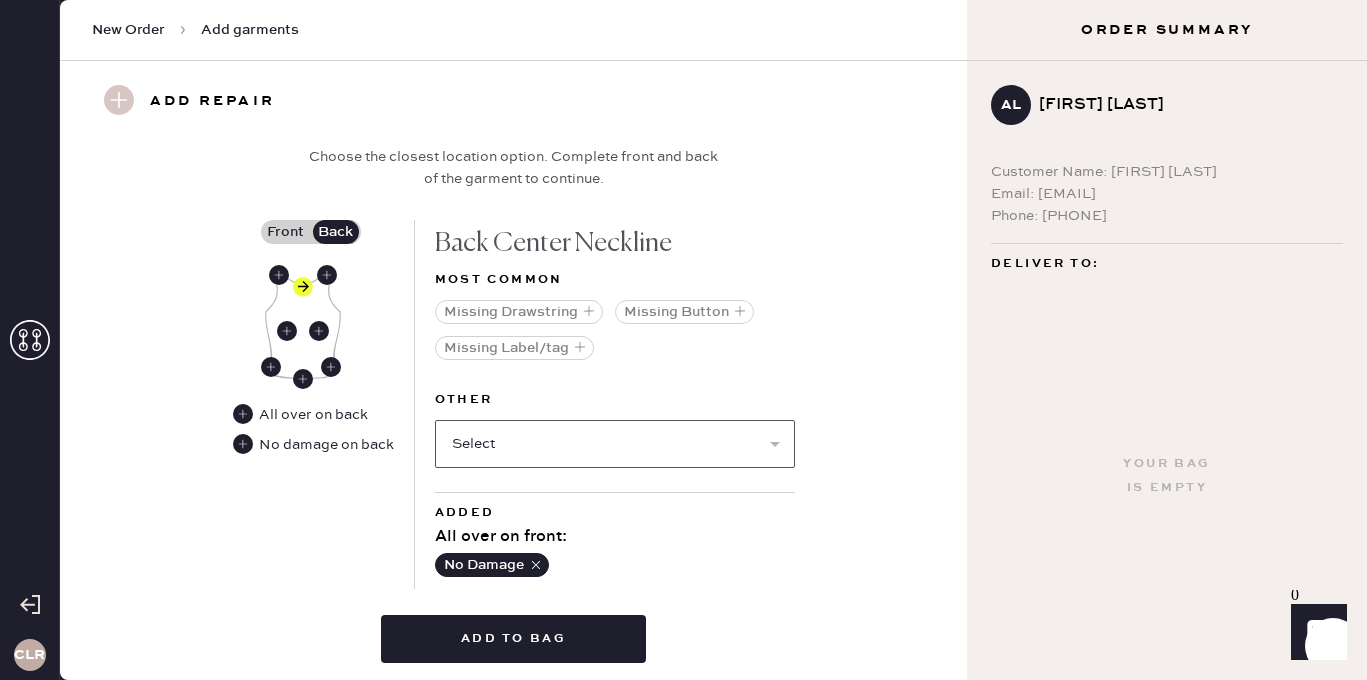 select on "1495" 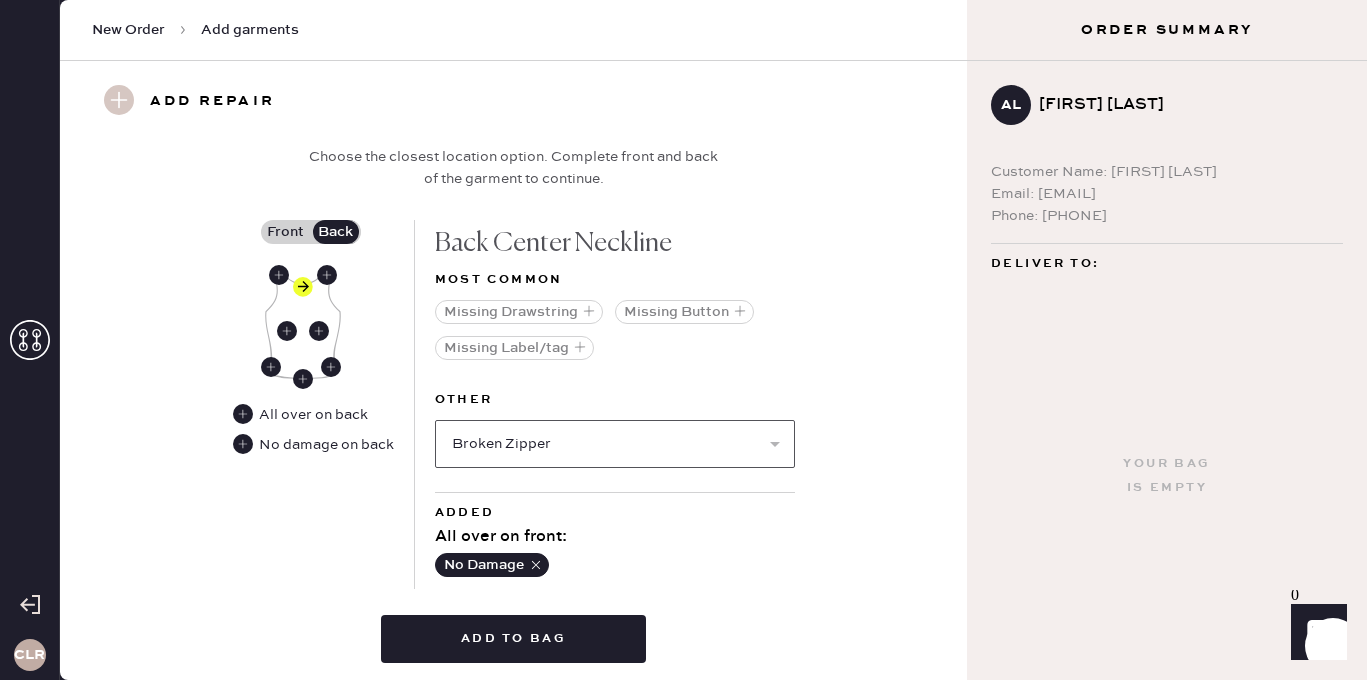 select 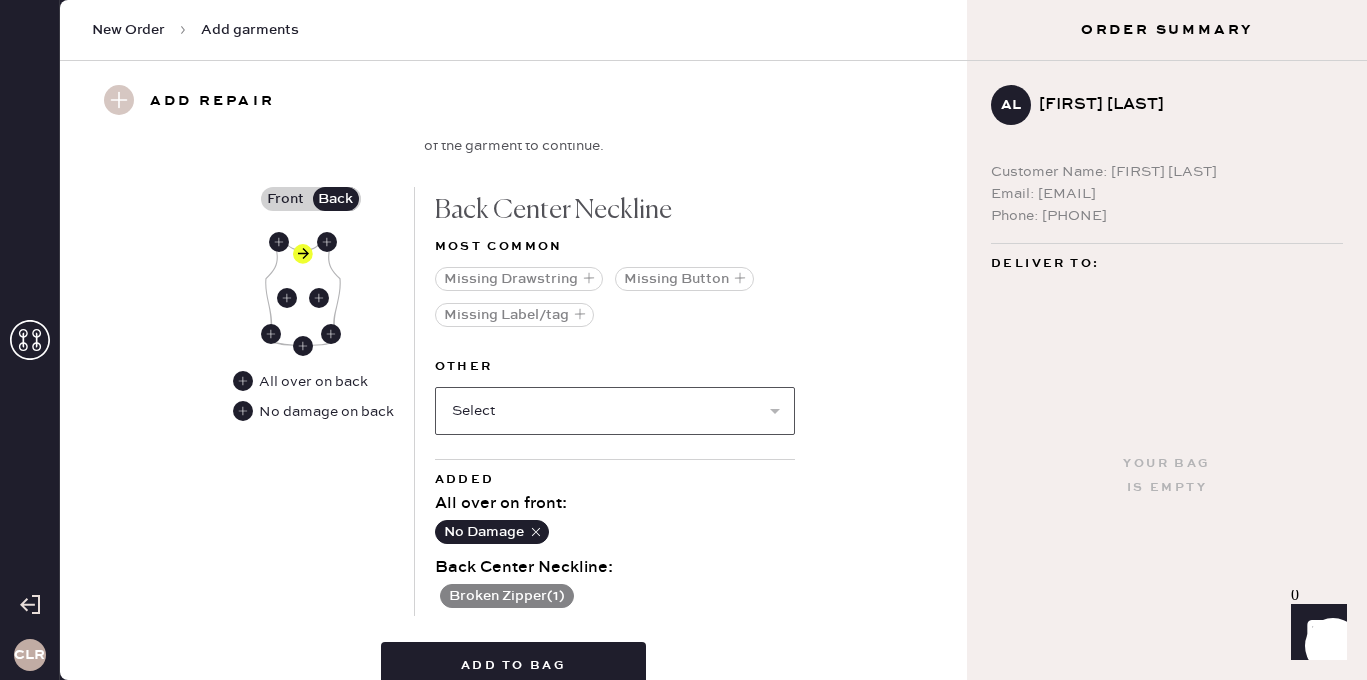 scroll, scrollTop: 938, scrollLeft: 0, axis: vertical 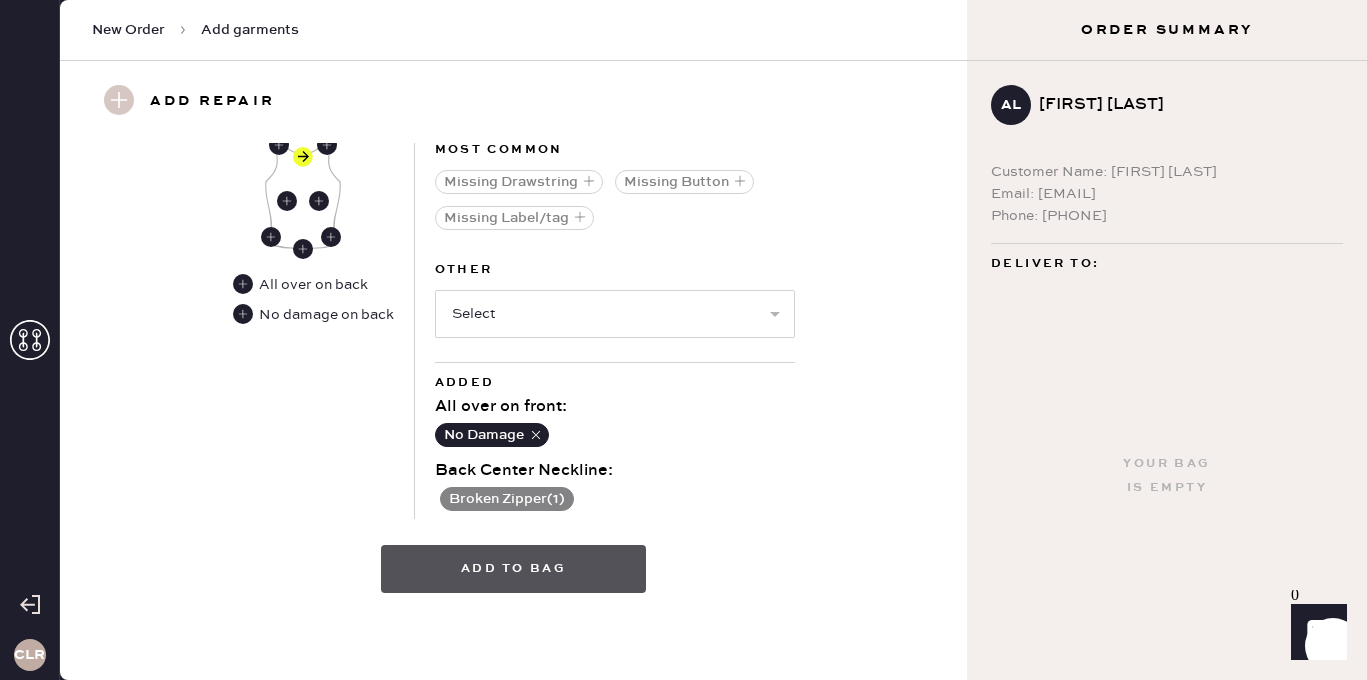click on "Add to bag" at bounding box center (513, 569) 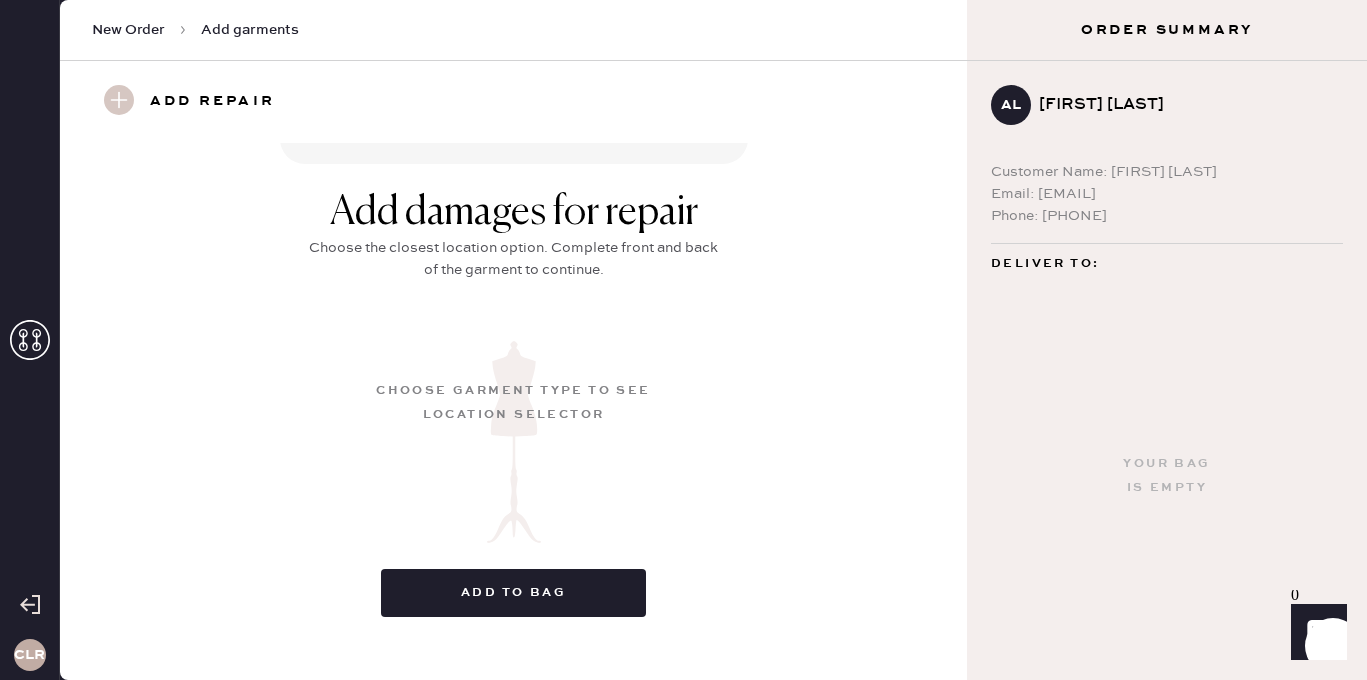 scroll, scrollTop: 304, scrollLeft: 0, axis: vertical 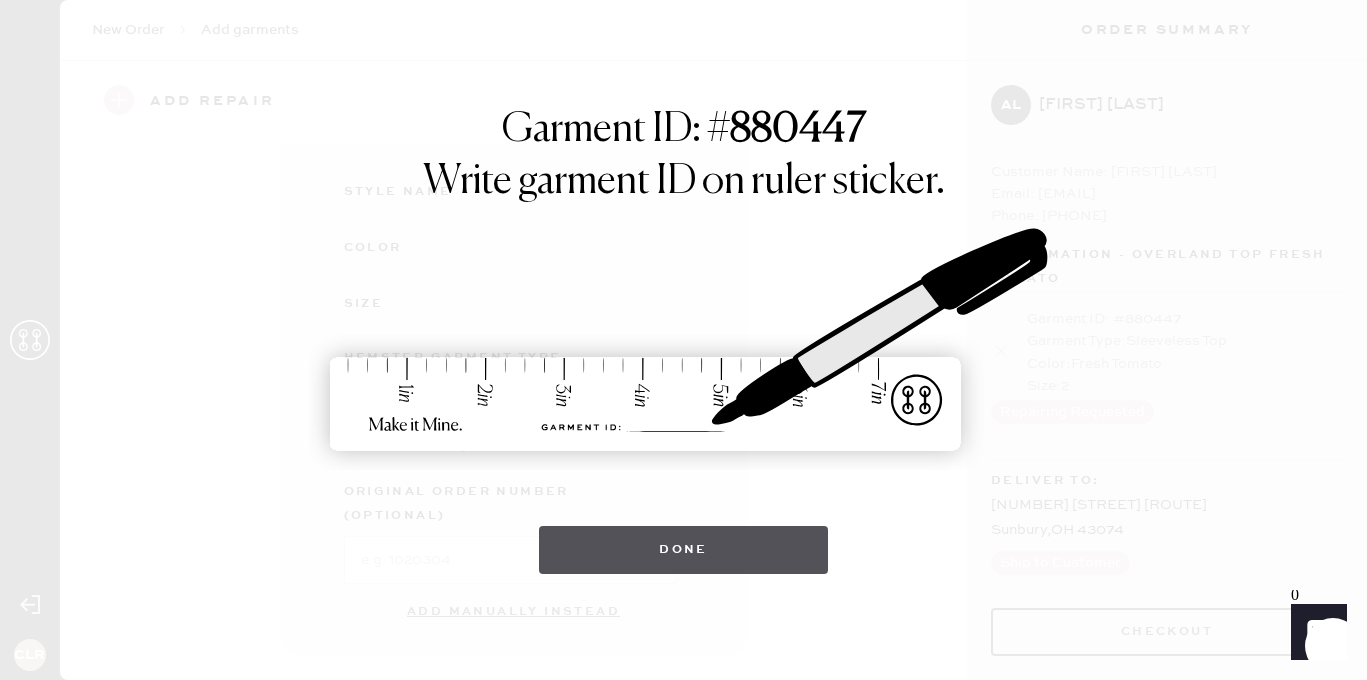 click on "Done" at bounding box center (683, 550) 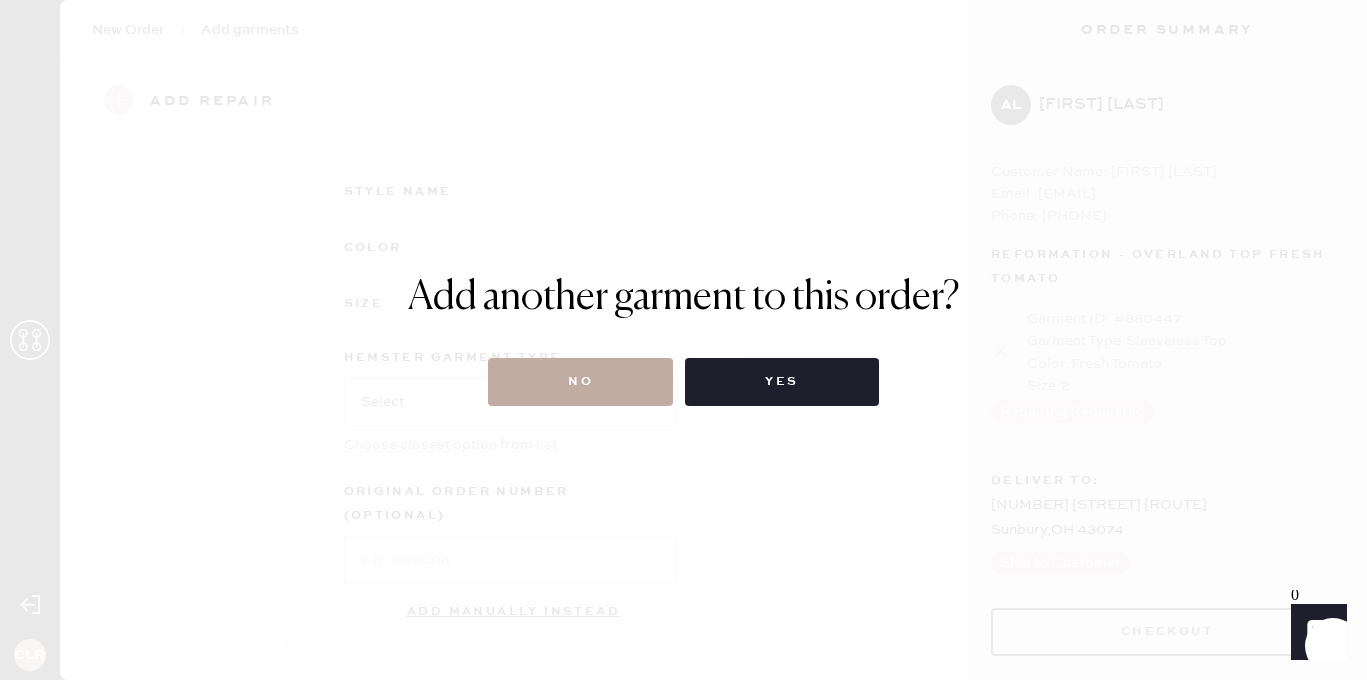 click on "No" at bounding box center [580, 382] 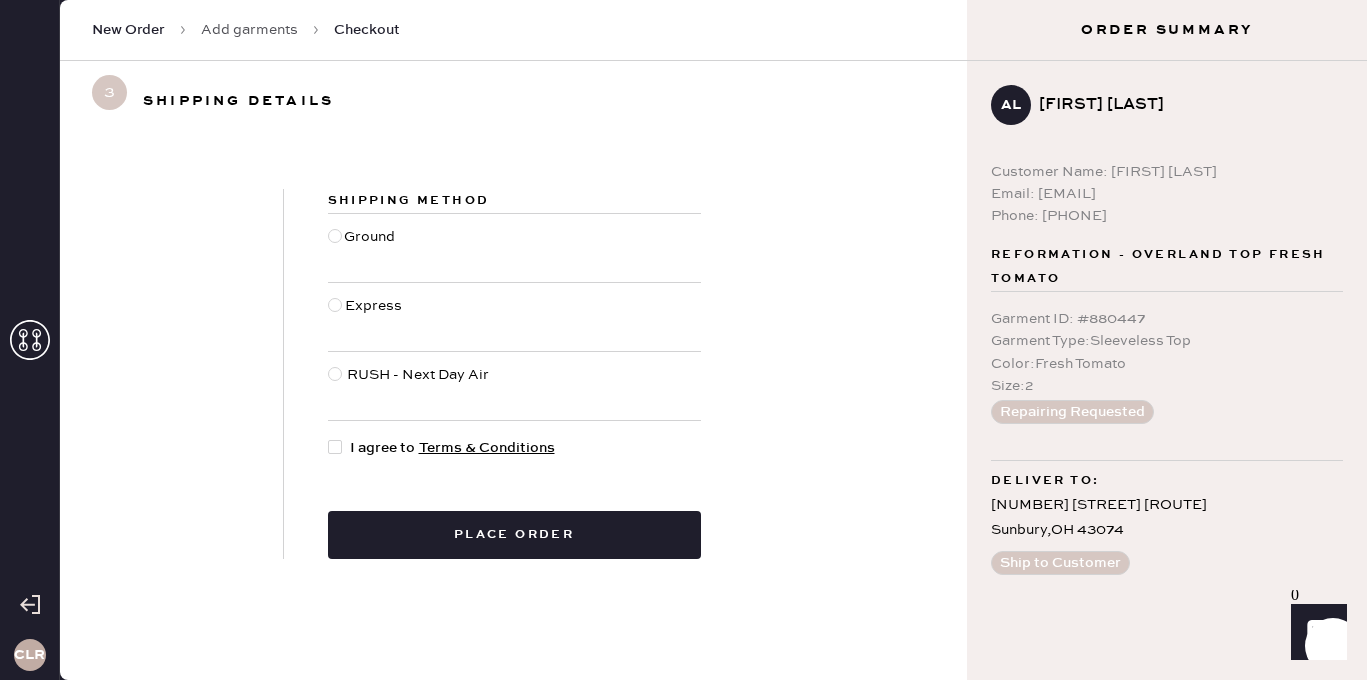 click at bounding box center (335, 447) 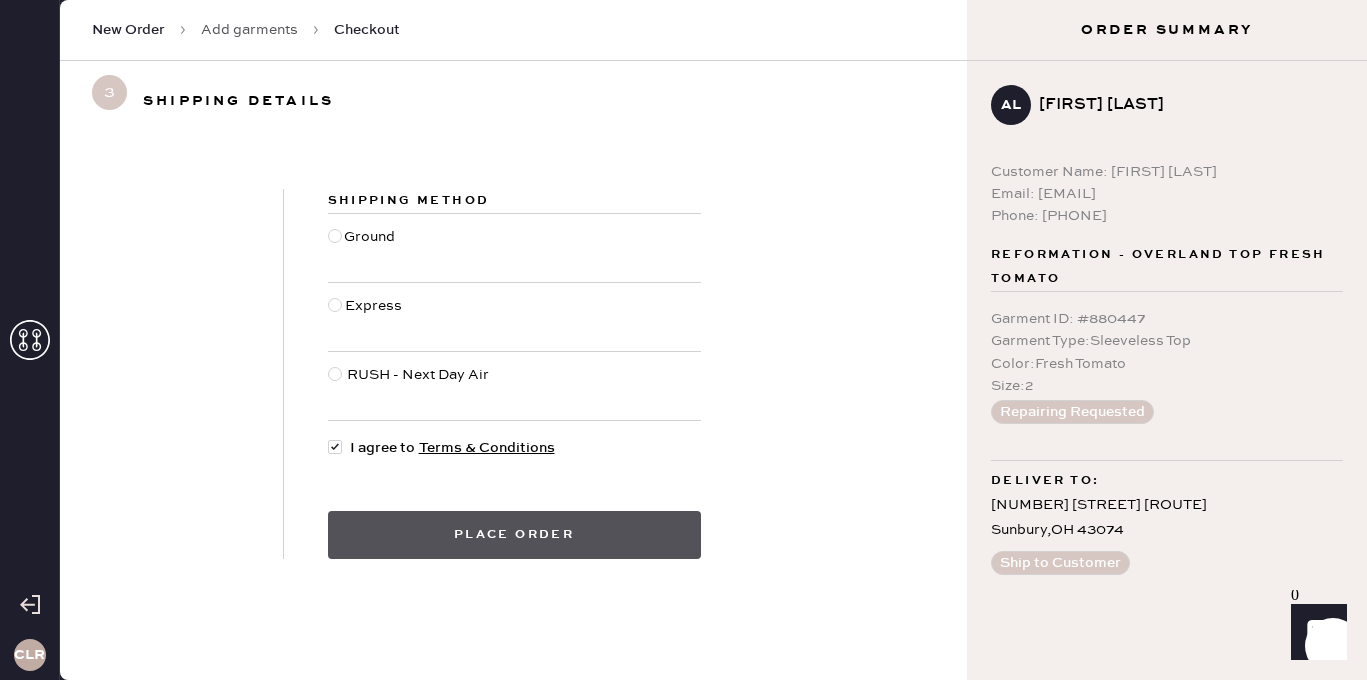 click on "Place order" at bounding box center [514, 535] 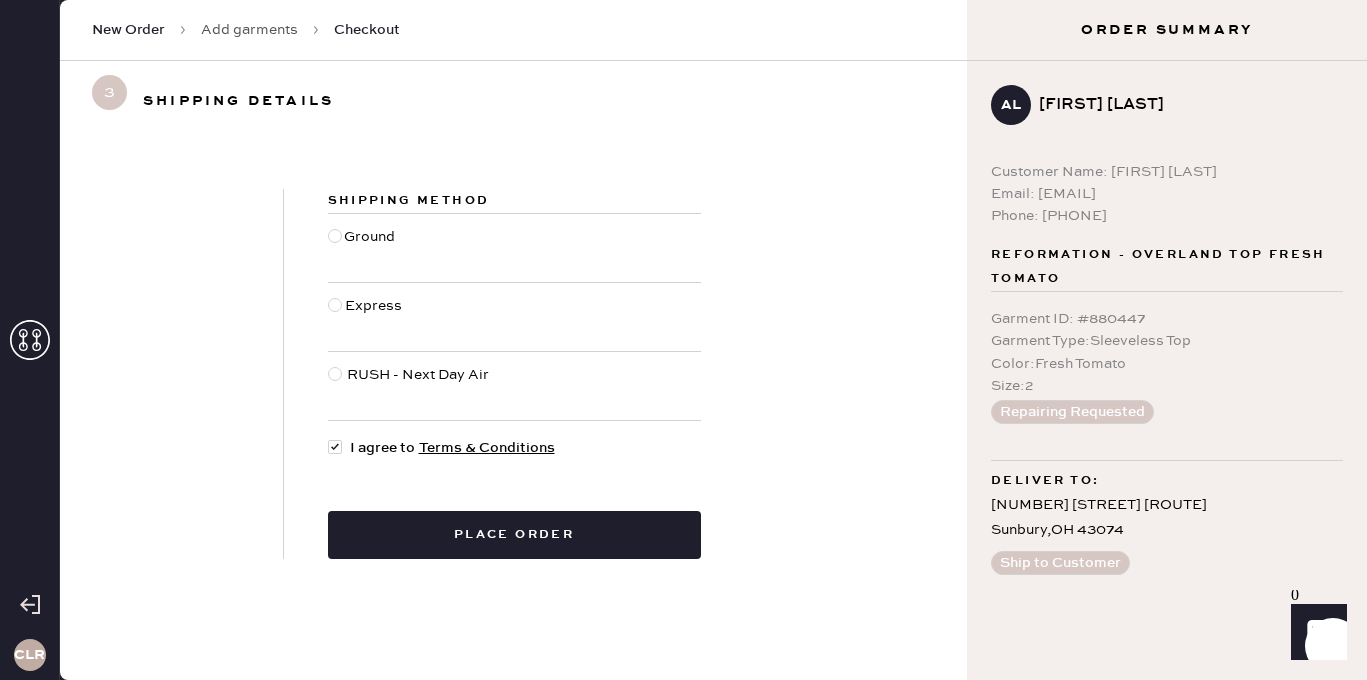 click at bounding box center [335, 236] 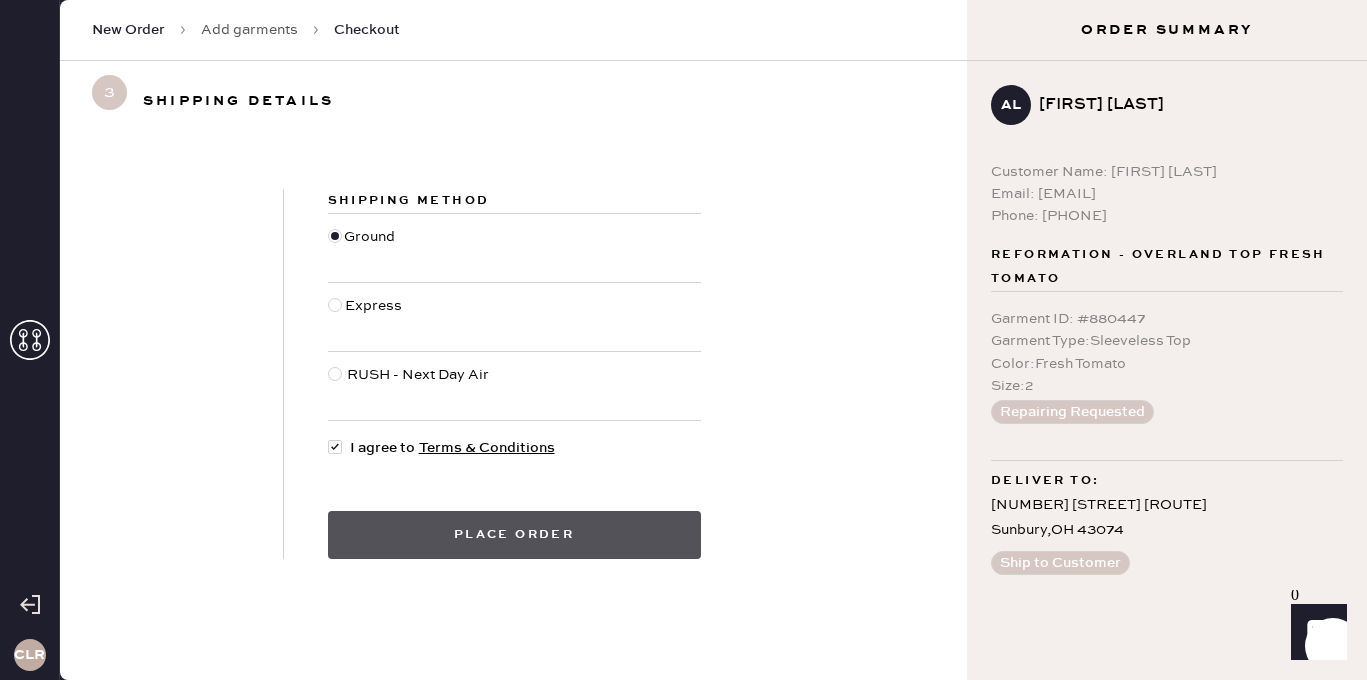 click on "Place order" at bounding box center [514, 535] 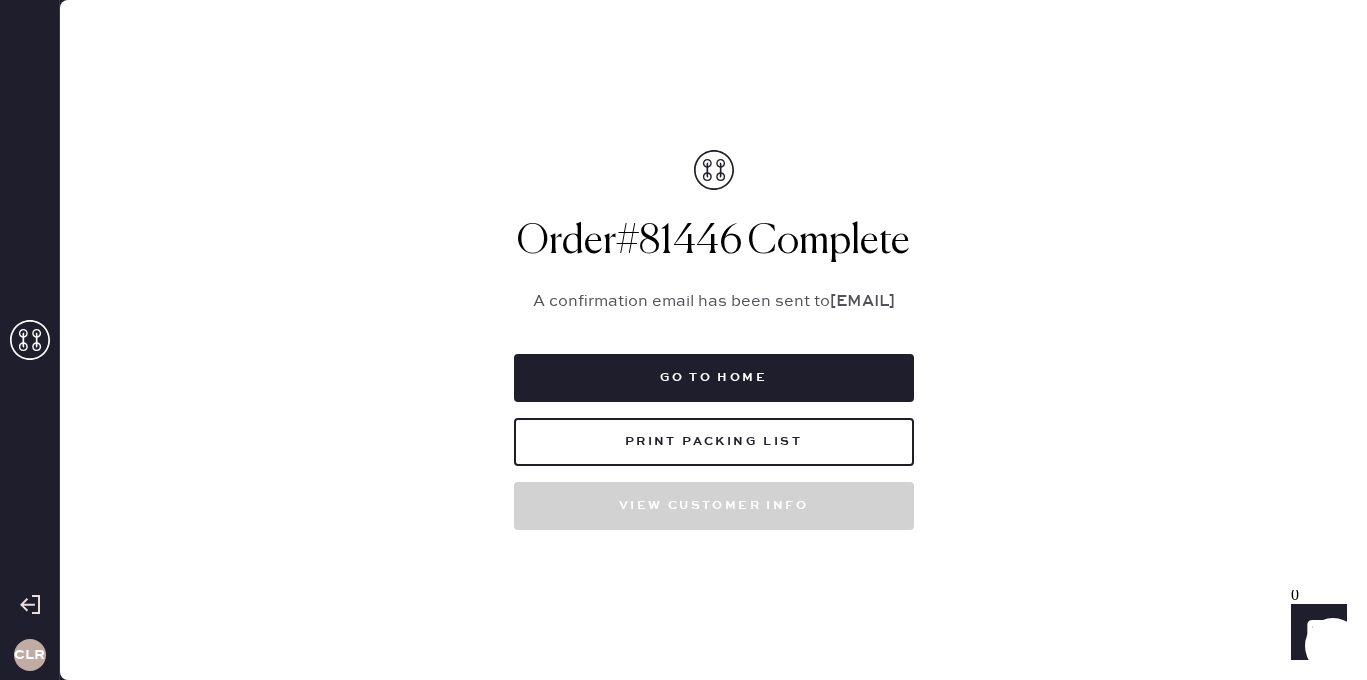 click on "Order  # 81446   Complete" at bounding box center [714, 242] 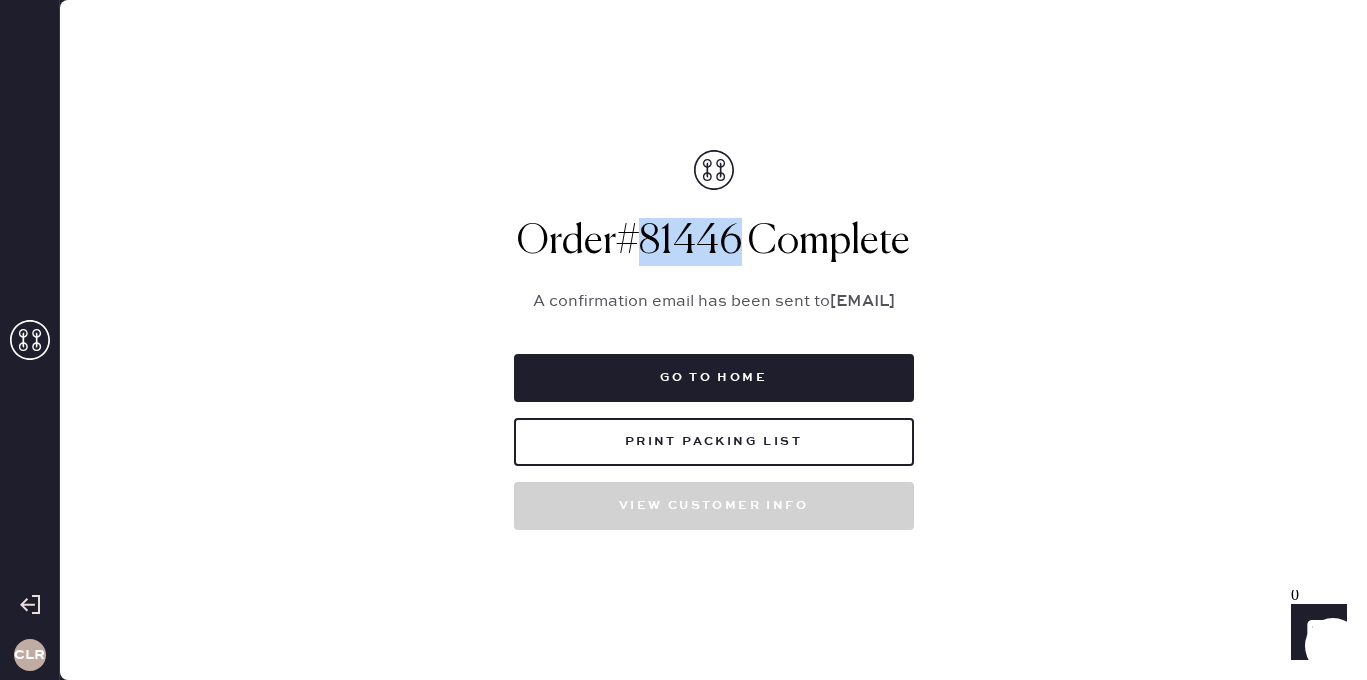 copy on "81446" 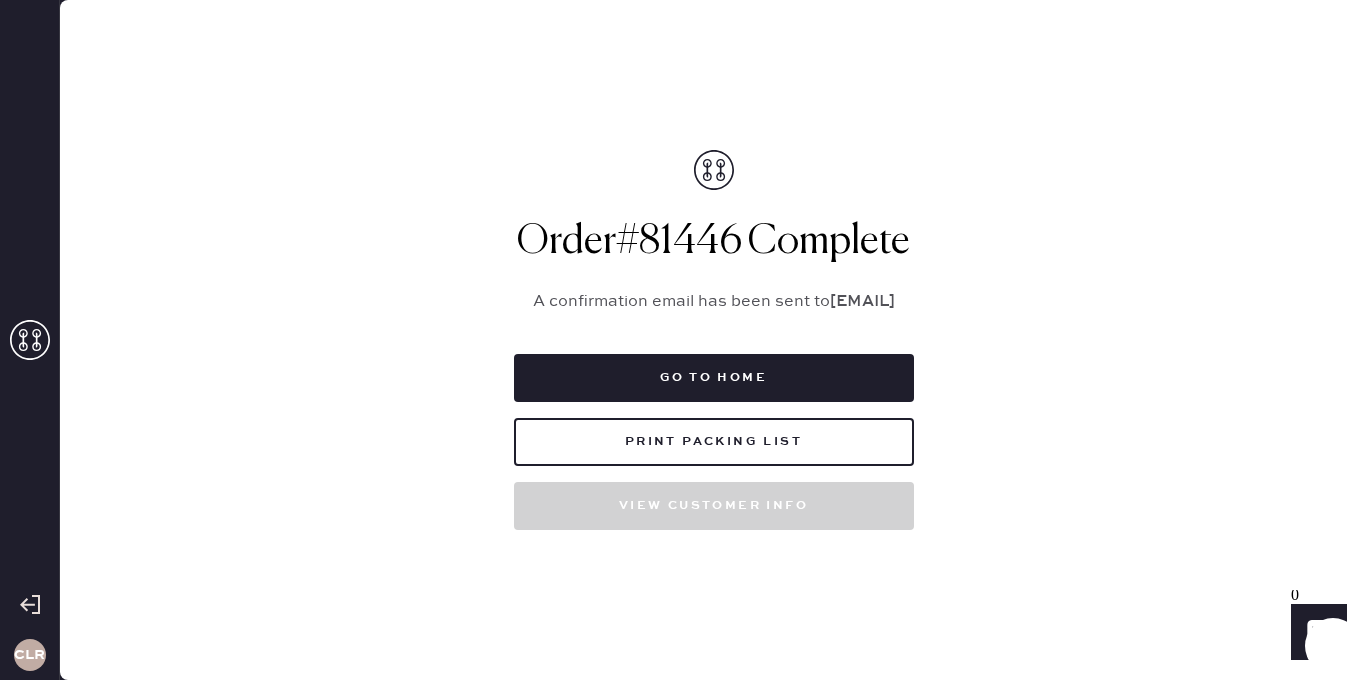 click on "Order  # 81446   Complete" at bounding box center [714, 242] 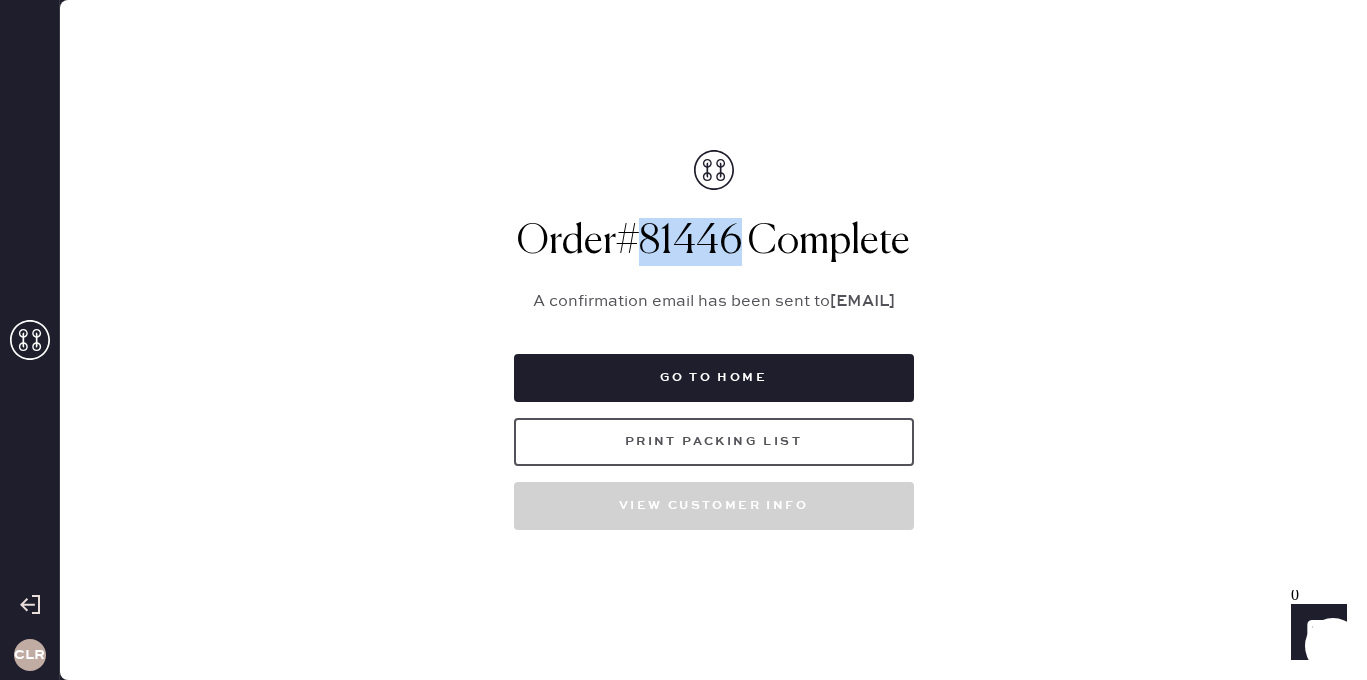click on "Print Packing List" at bounding box center [714, 442] 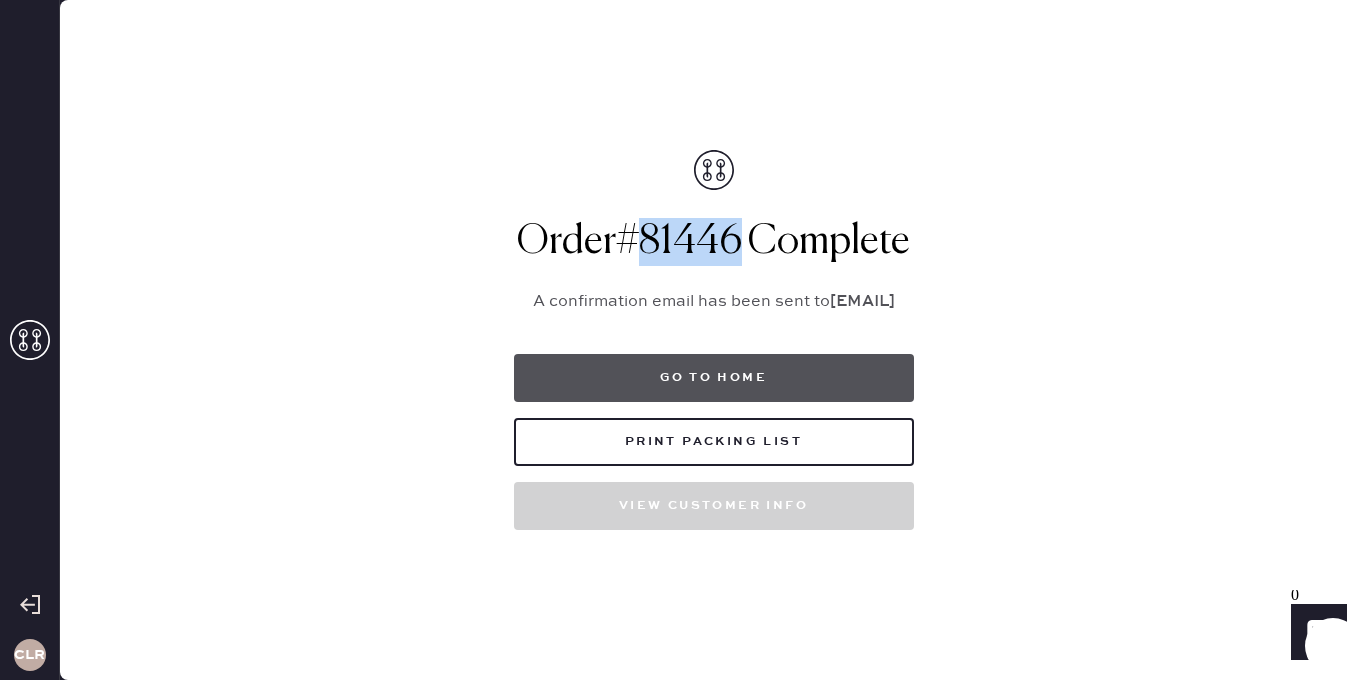 click on "Go to home" at bounding box center (714, 378) 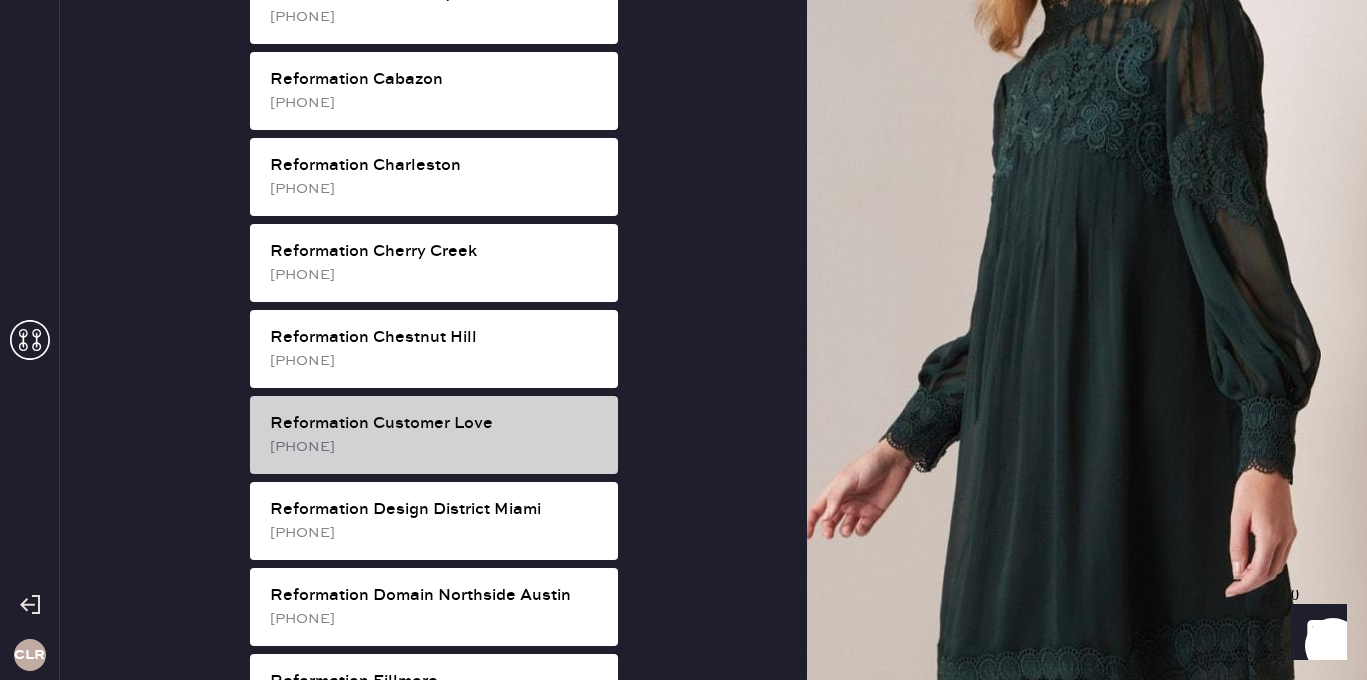 scroll, scrollTop: 667, scrollLeft: 0, axis: vertical 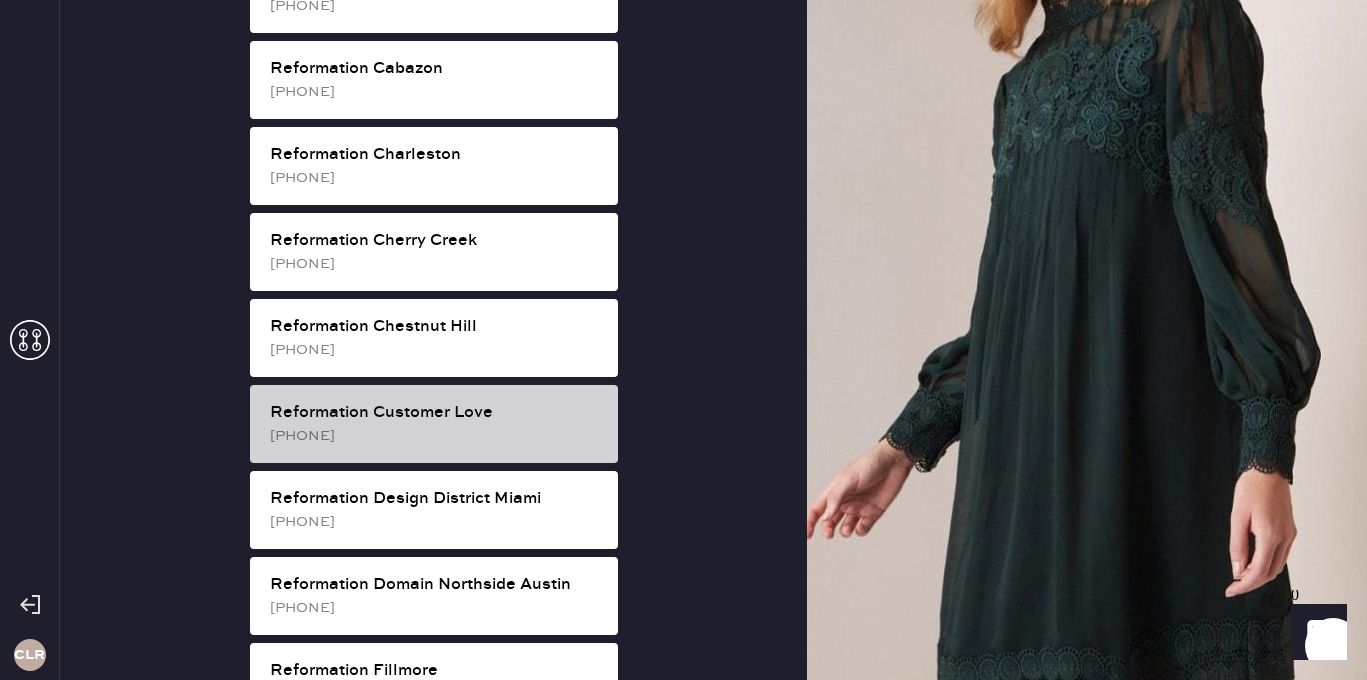click on "Reformation Customer Love" at bounding box center [436, 413] 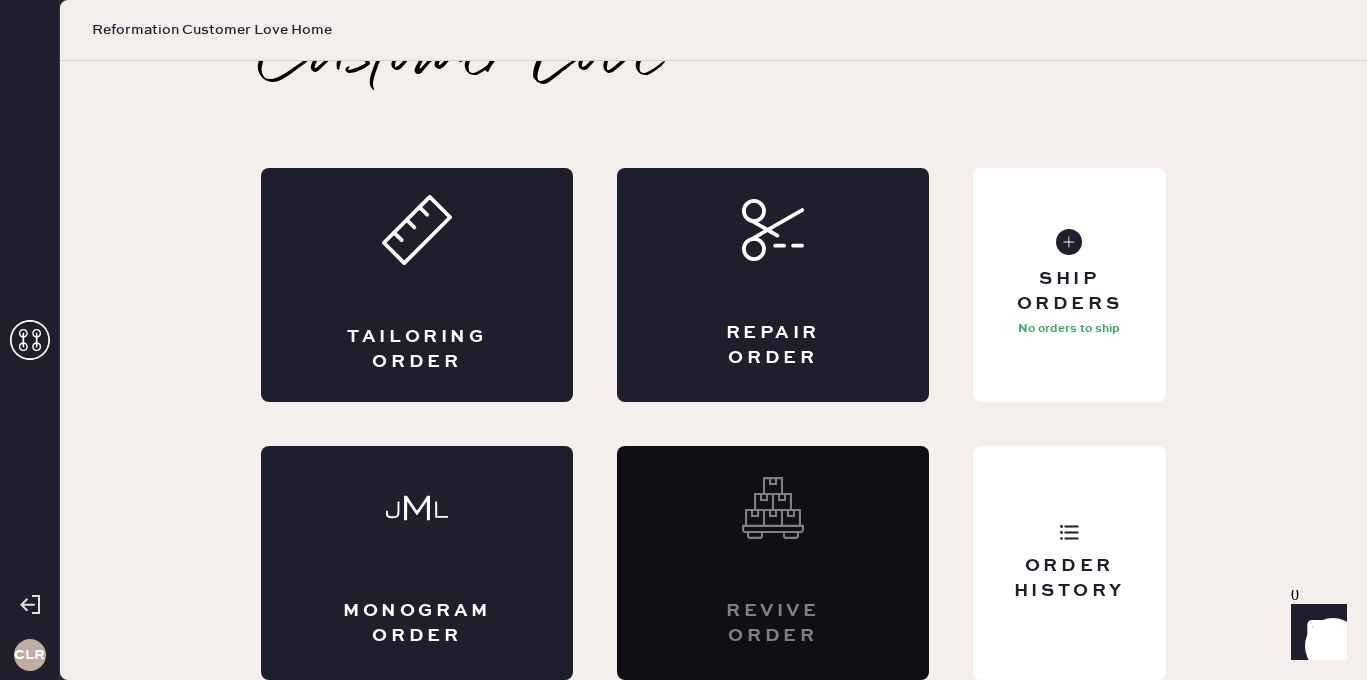scroll, scrollTop: 45, scrollLeft: 0, axis: vertical 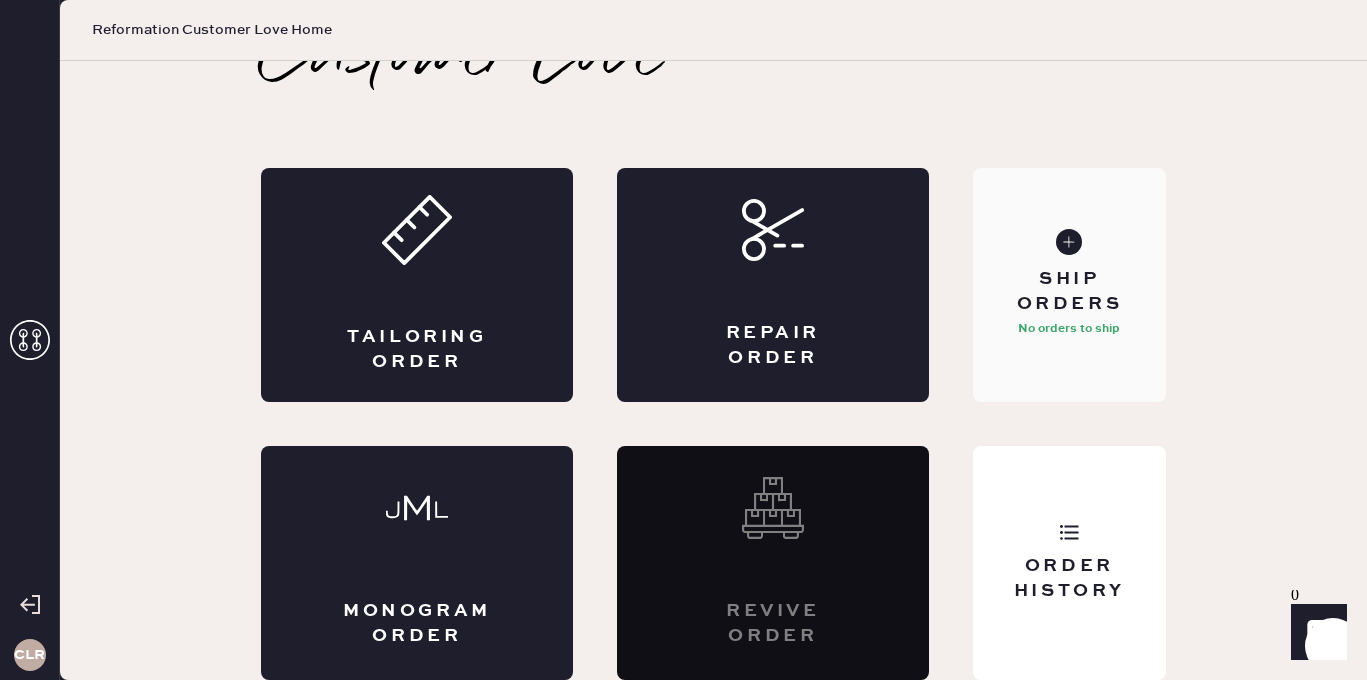 click 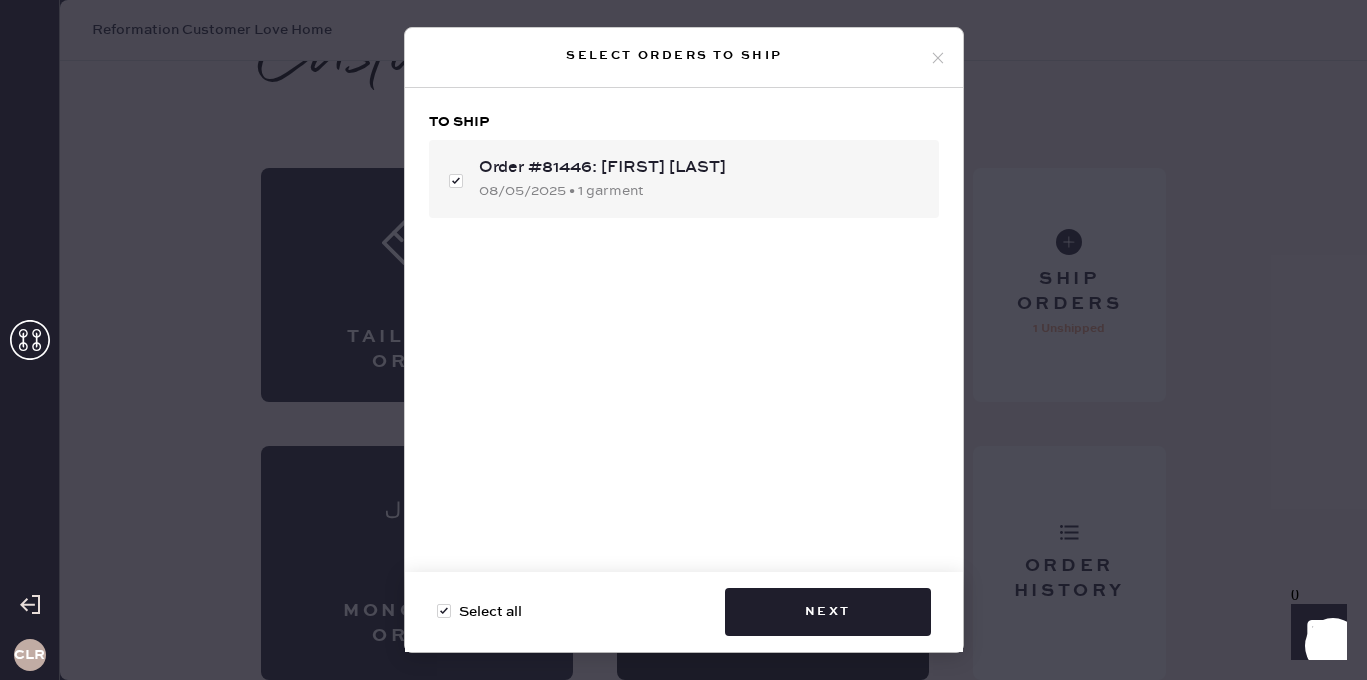 click 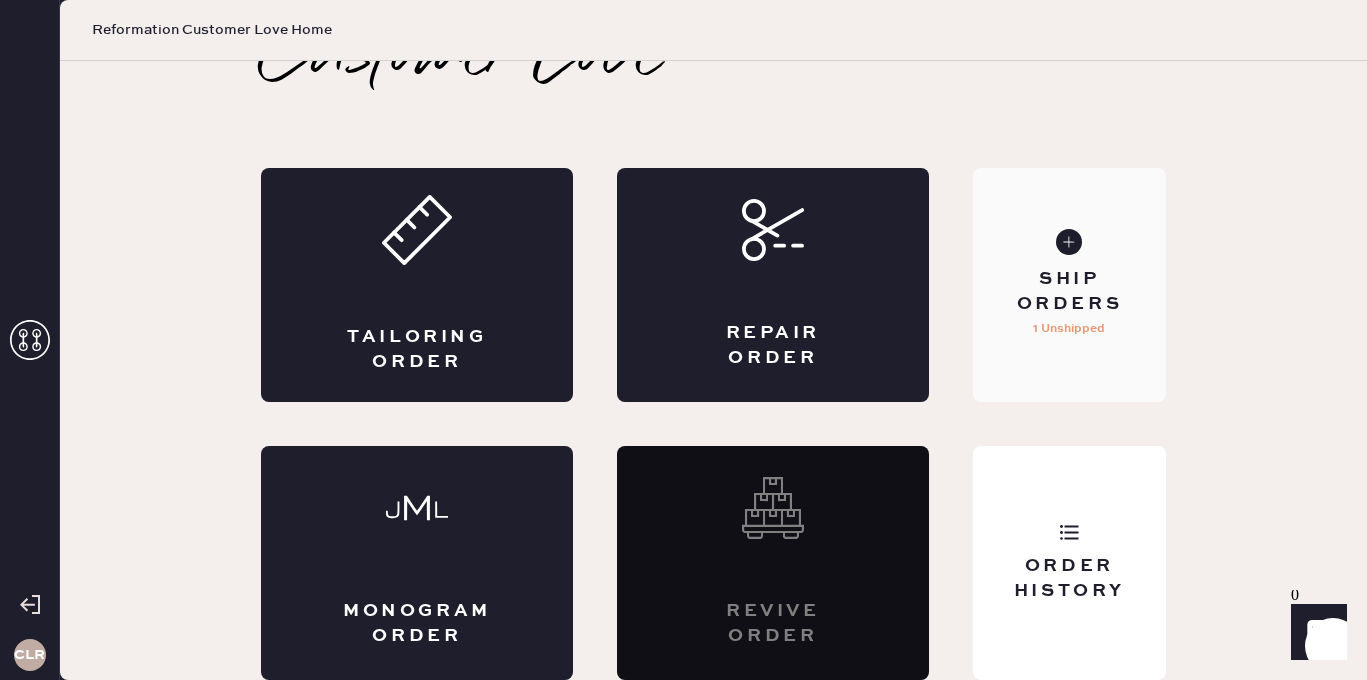 click 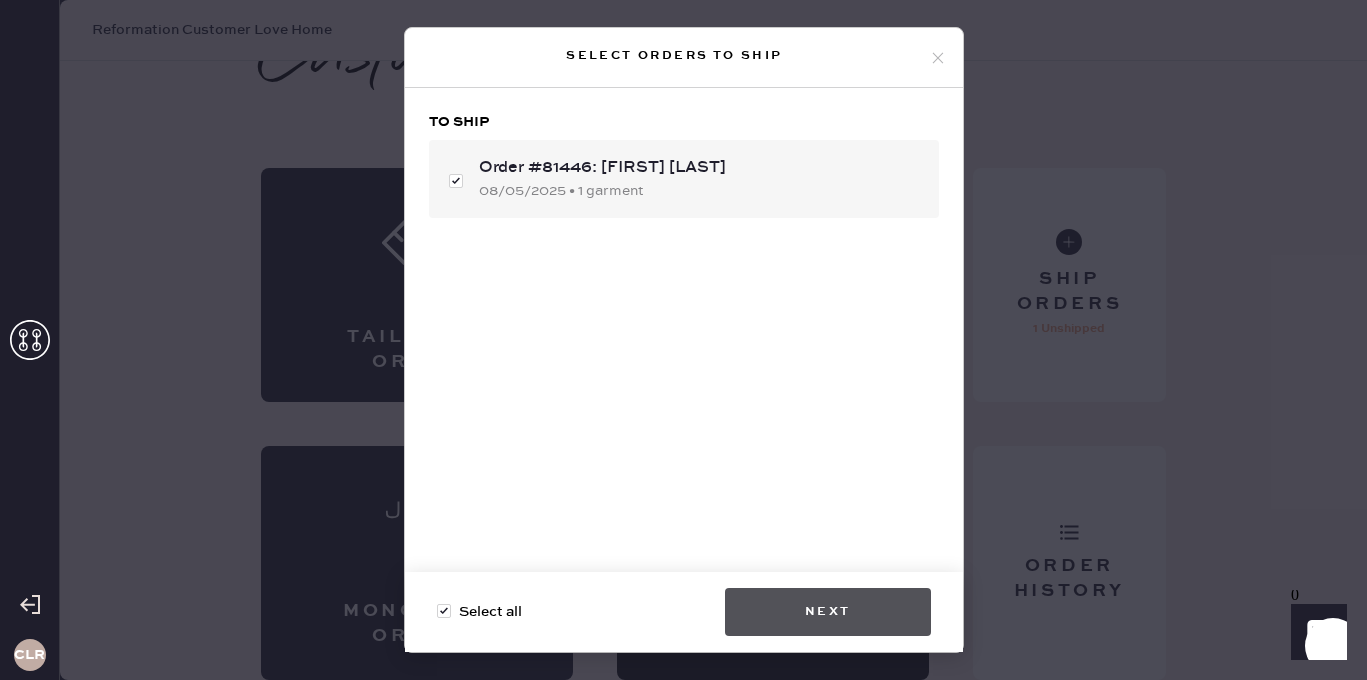 click on "Next" at bounding box center (828, 612) 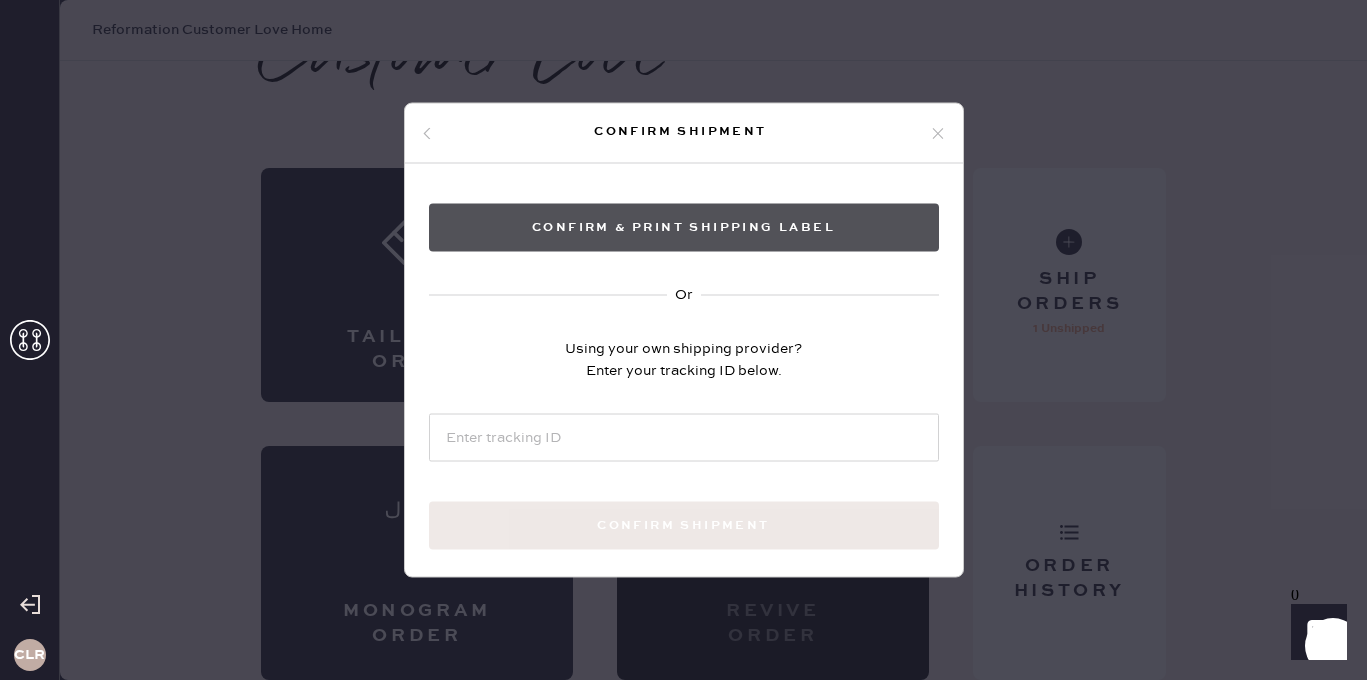 click on "Confirm & Print shipping label" at bounding box center (684, 228) 